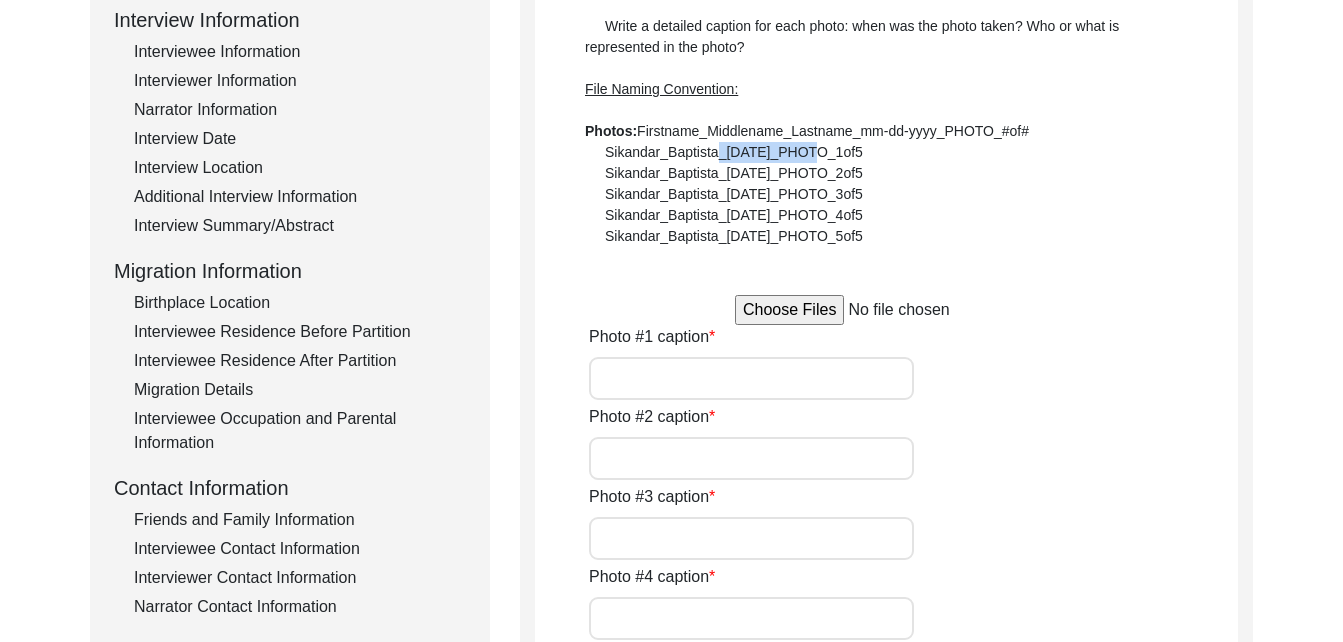 scroll, scrollTop: 285, scrollLeft: 0, axis: vertical 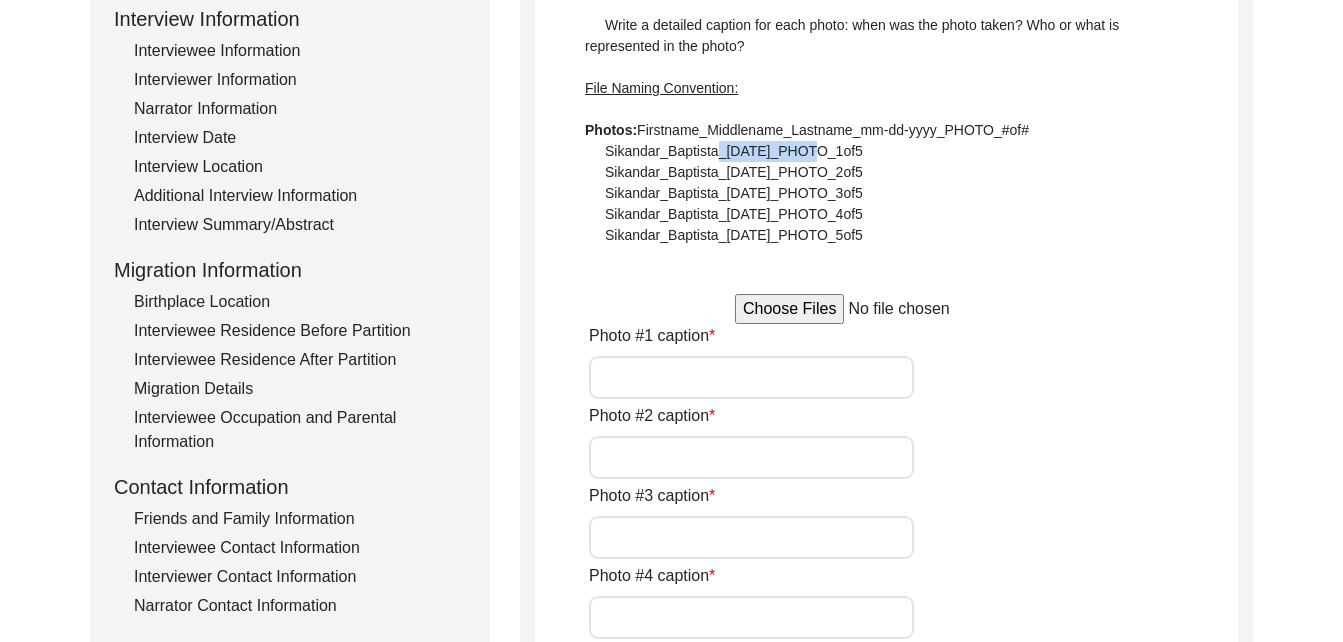 click at bounding box center [886, 309] 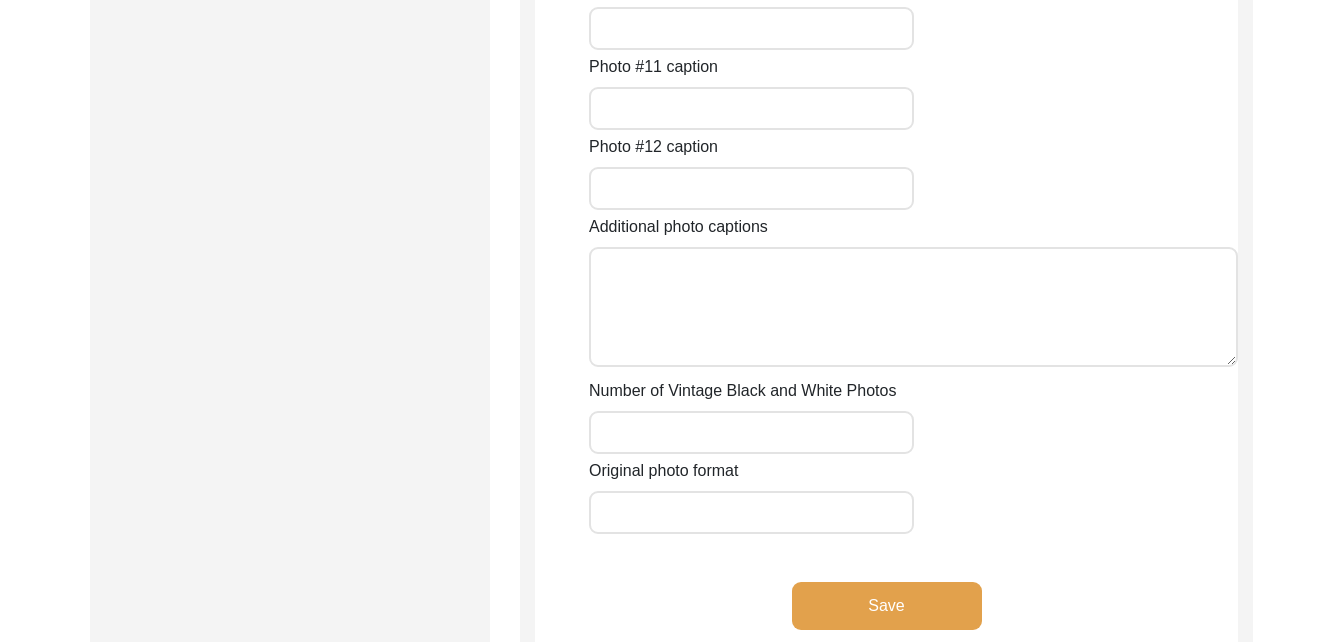 scroll, scrollTop: 1362, scrollLeft: 0, axis: vertical 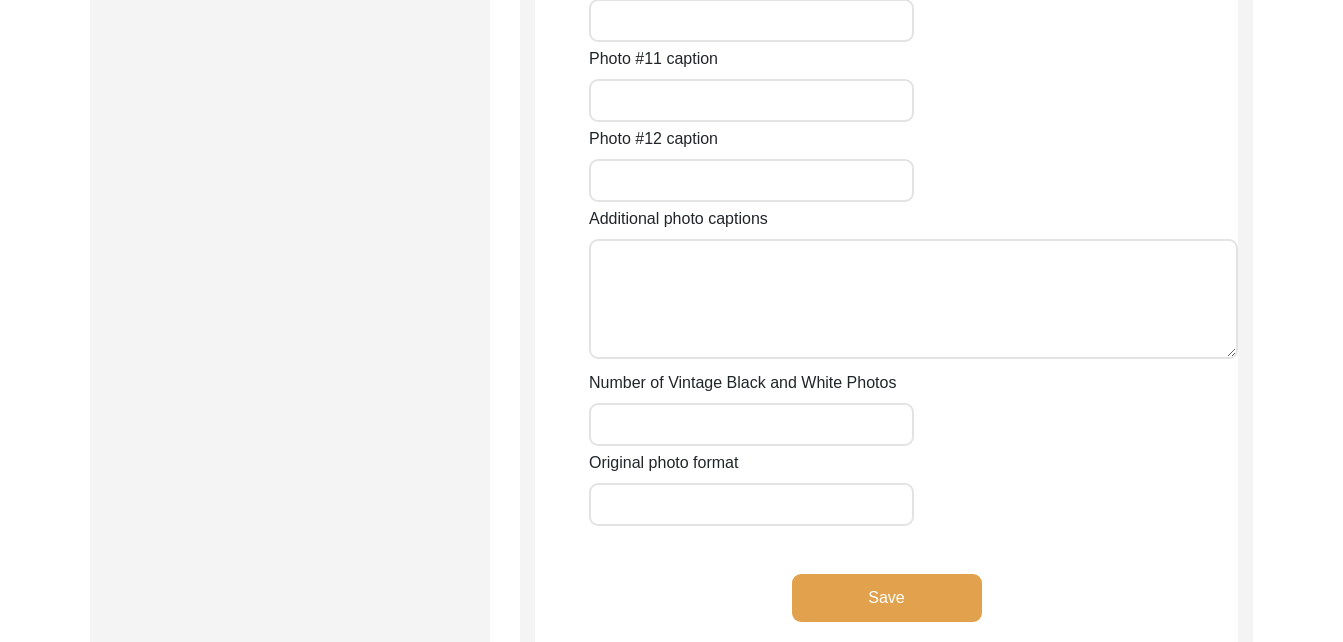 click on "Number of Vintage Black and White Photos" at bounding box center [751, 424] 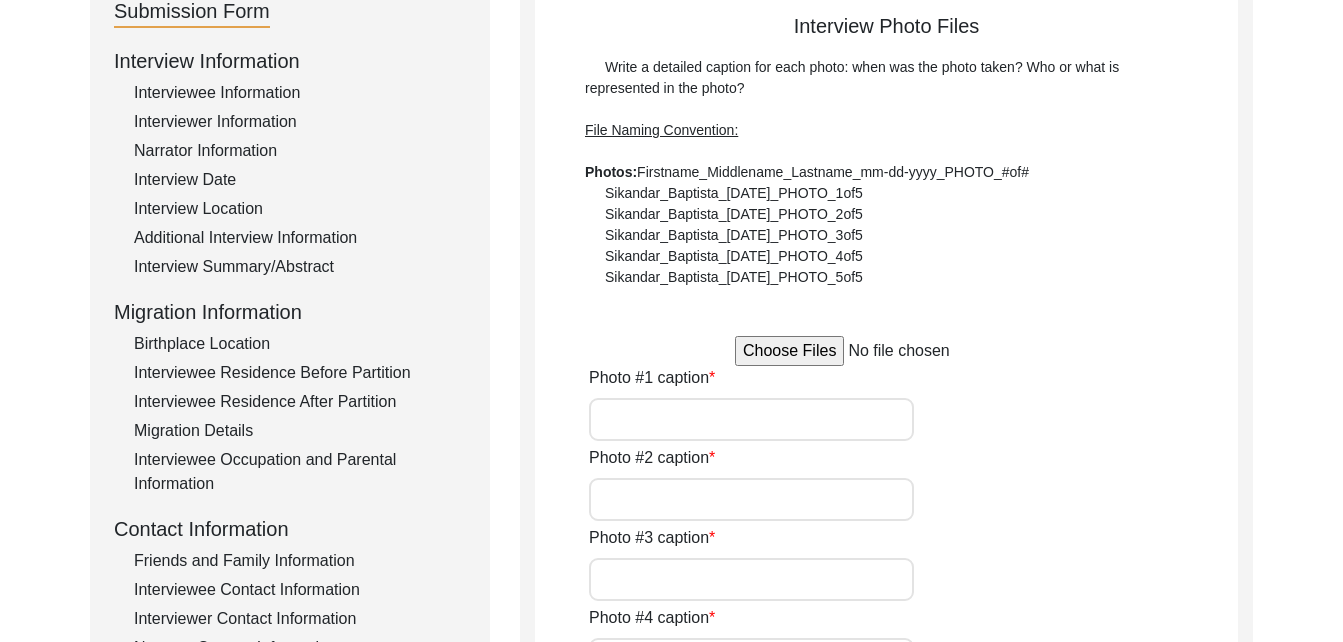 click on "Photo #1 caption" at bounding box center (751, 419) 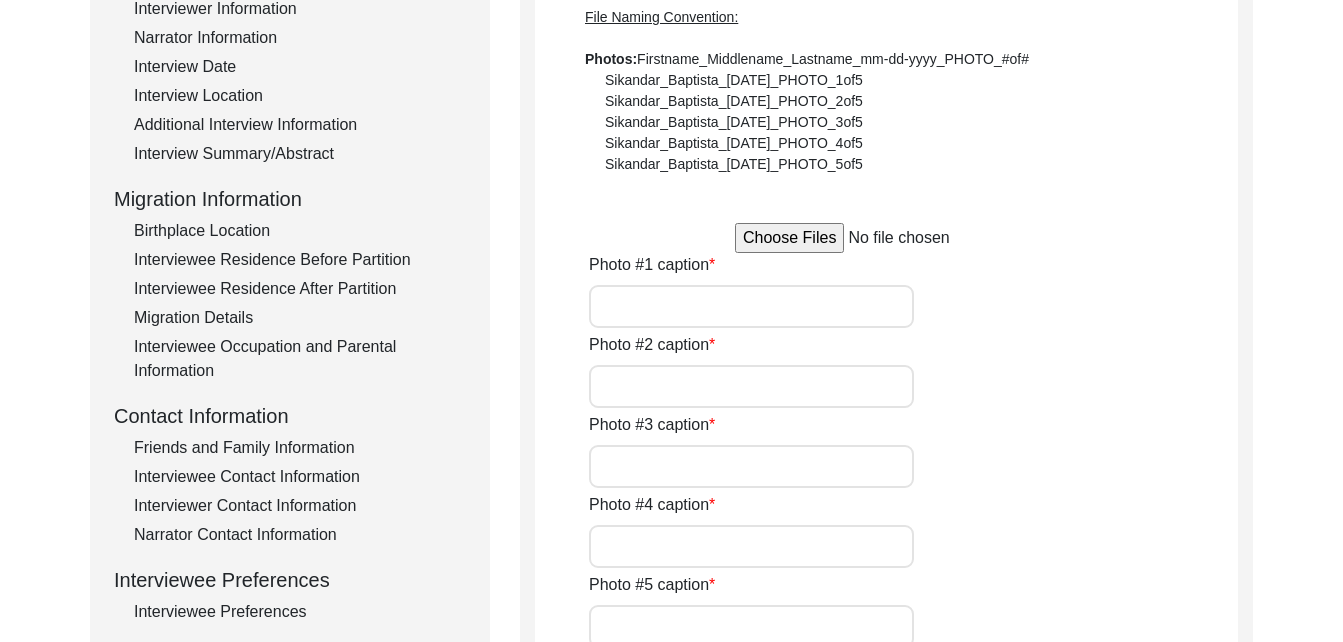 scroll, scrollTop: 357, scrollLeft: 0, axis: vertical 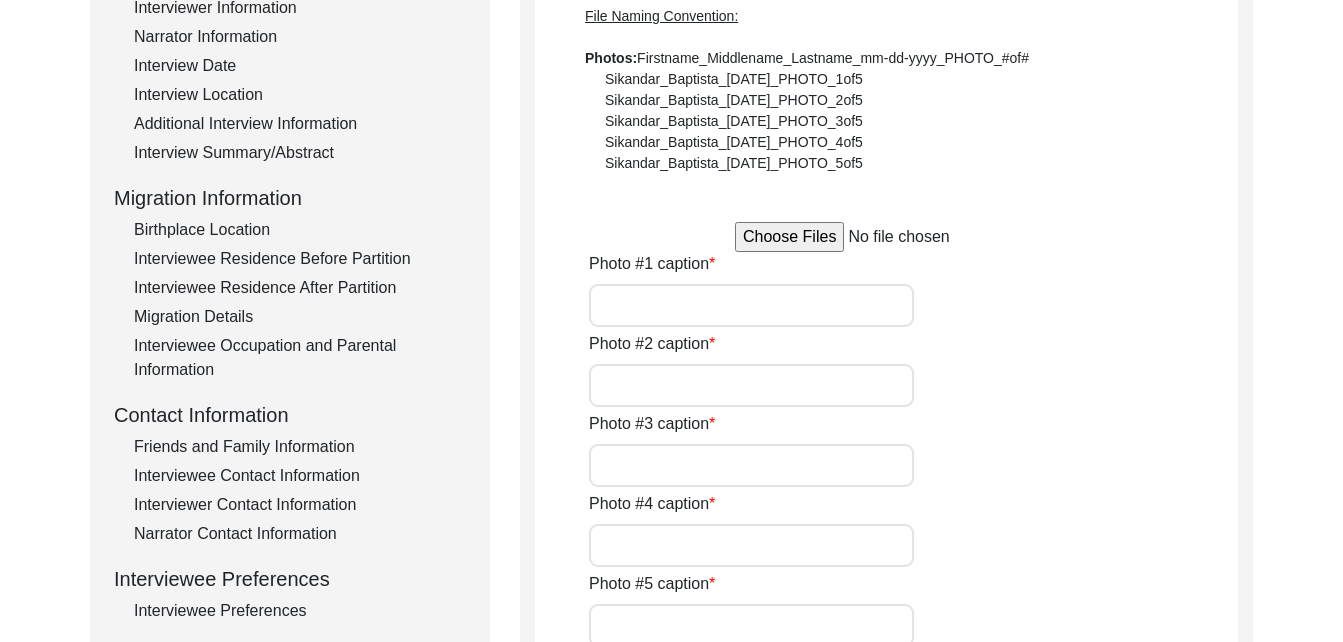 click on "Photo #1 caption" at bounding box center (751, 305) 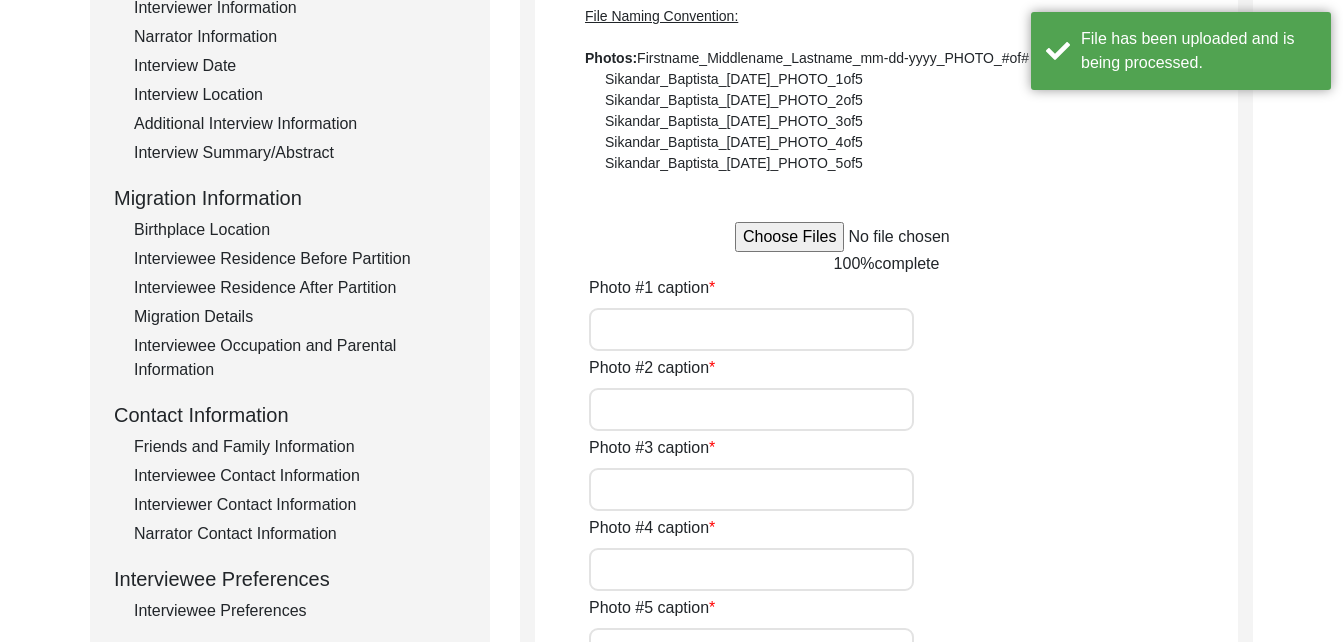 type 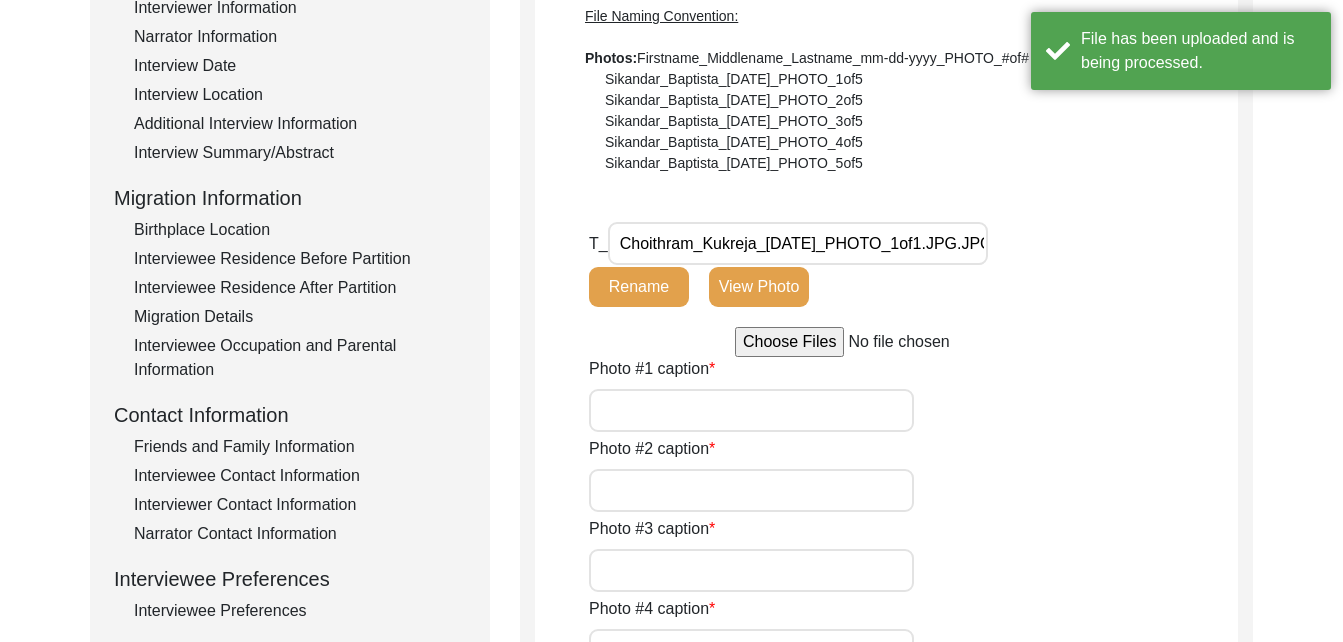 click on "View Photo" 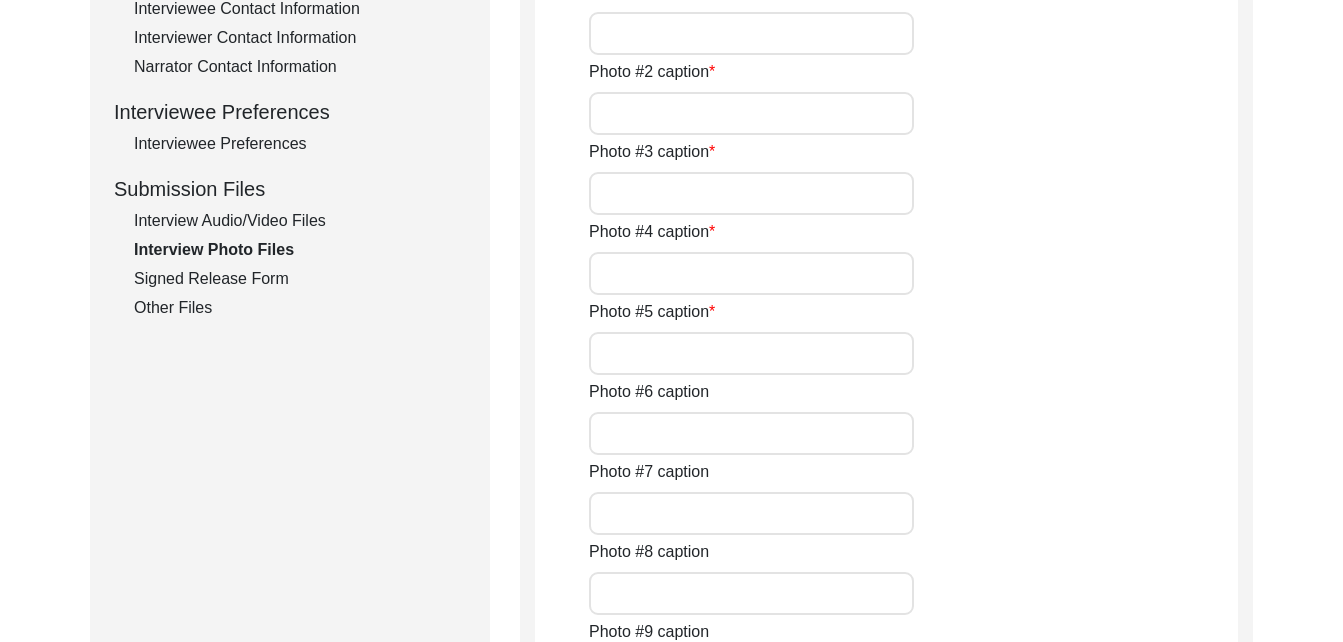 scroll, scrollTop: 825, scrollLeft: 0, axis: vertical 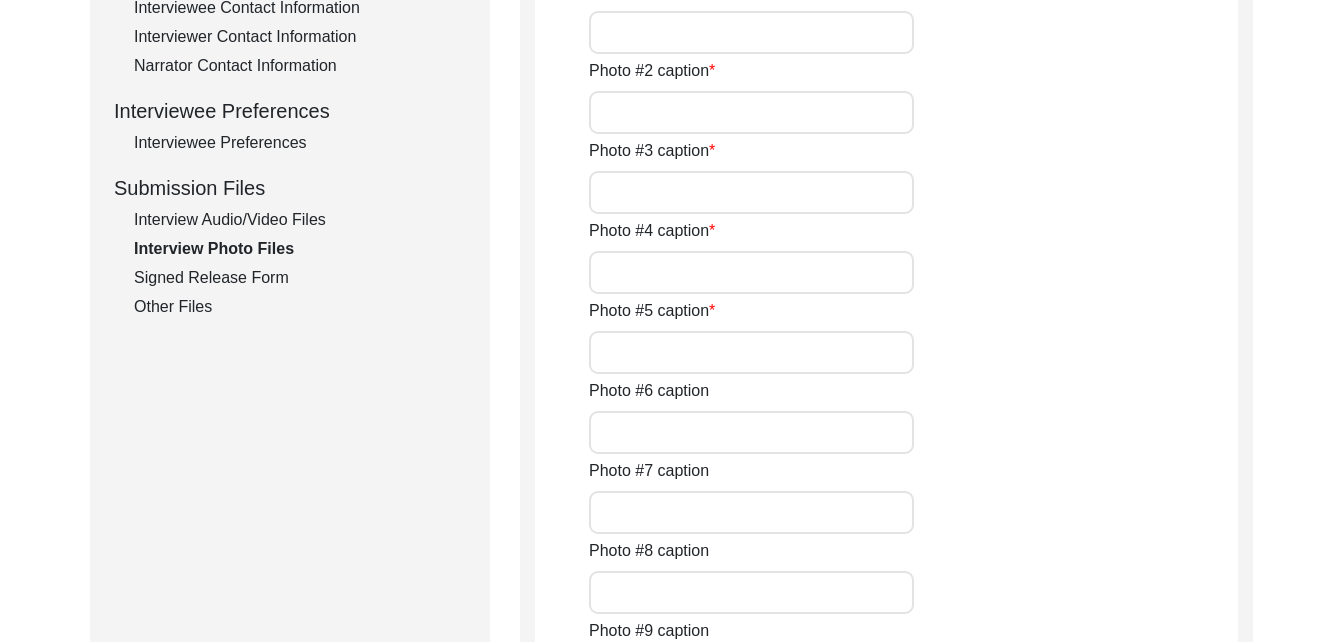 click on "Choithram_Kukreja_[DATE]_PHOTO_1of1.JPG.JPG" at bounding box center [798, -135] 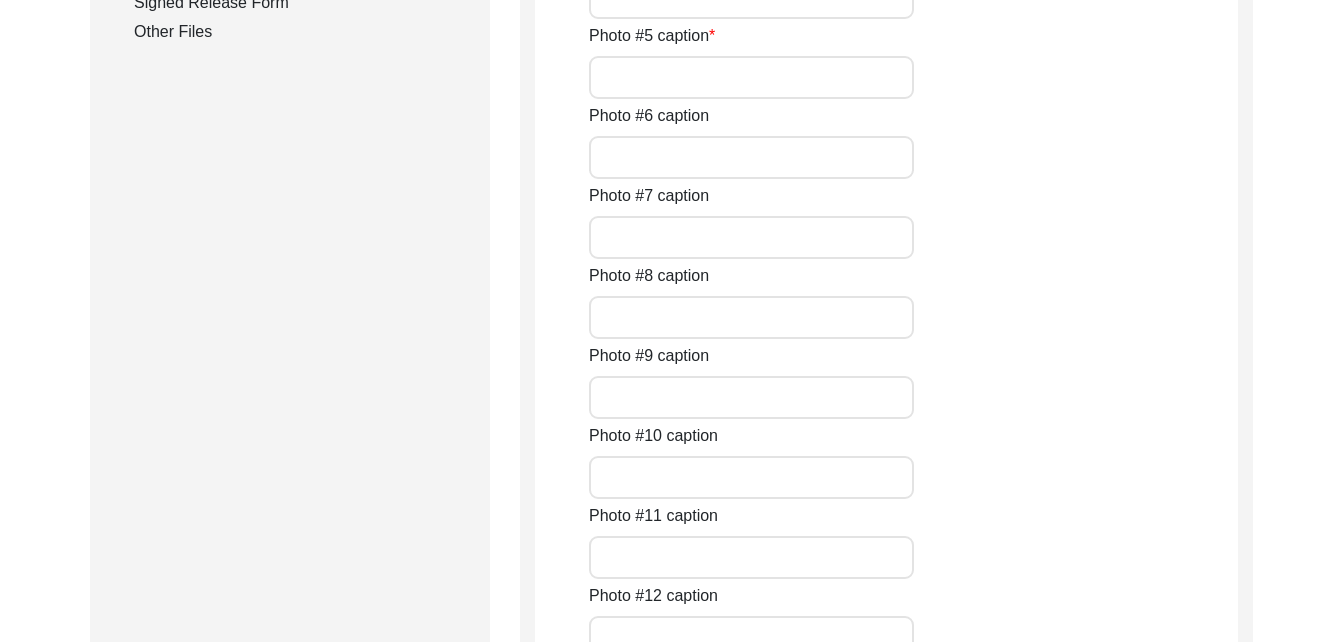 scroll, scrollTop: 810, scrollLeft: 0, axis: vertical 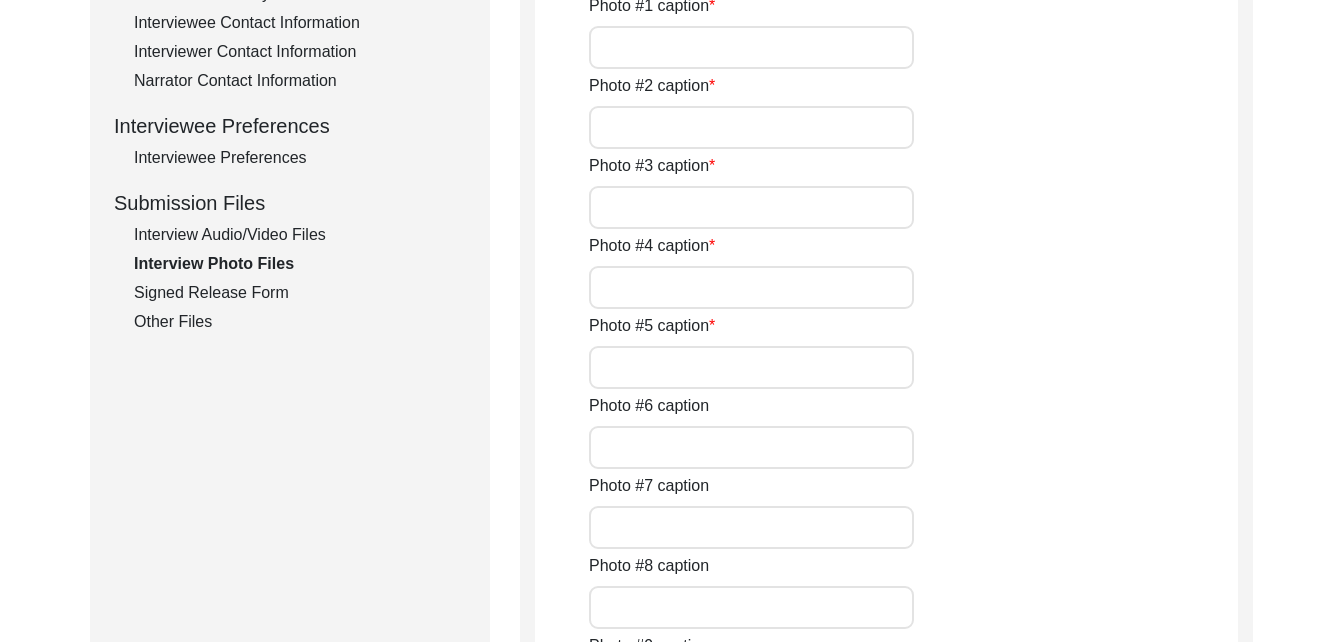 type on "Choithram_Kukreja_[DATE]_PHOTO_1of10.JPG.JPG" 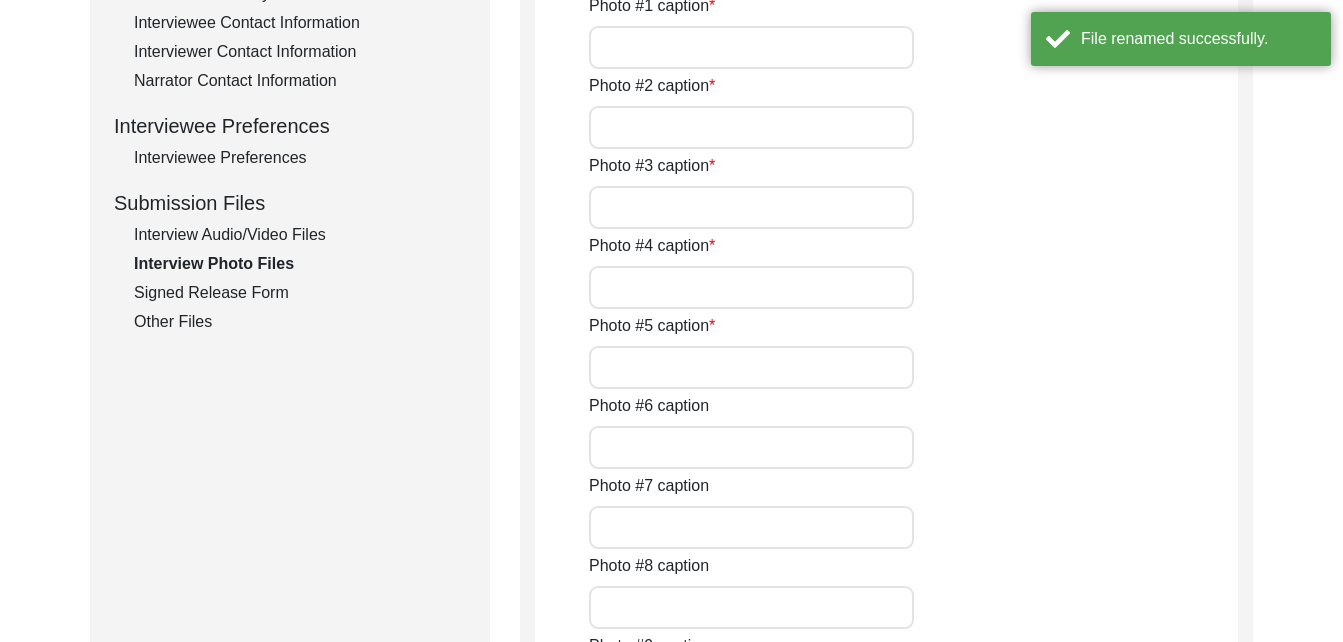 scroll, scrollTop: 0, scrollLeft: 40, axis: horizontal 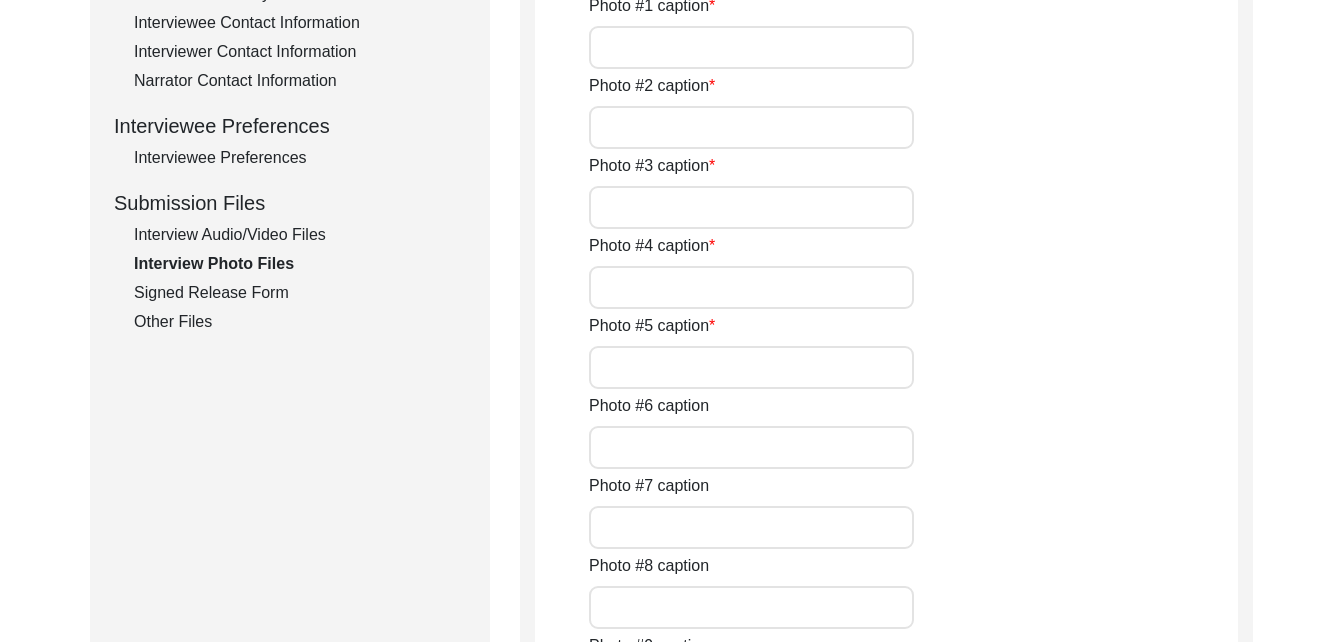 click on "Choithram_Kukreja_[DATE]_PHOTO_1of10.JPG.JPG" at bounding box center [798, -120] 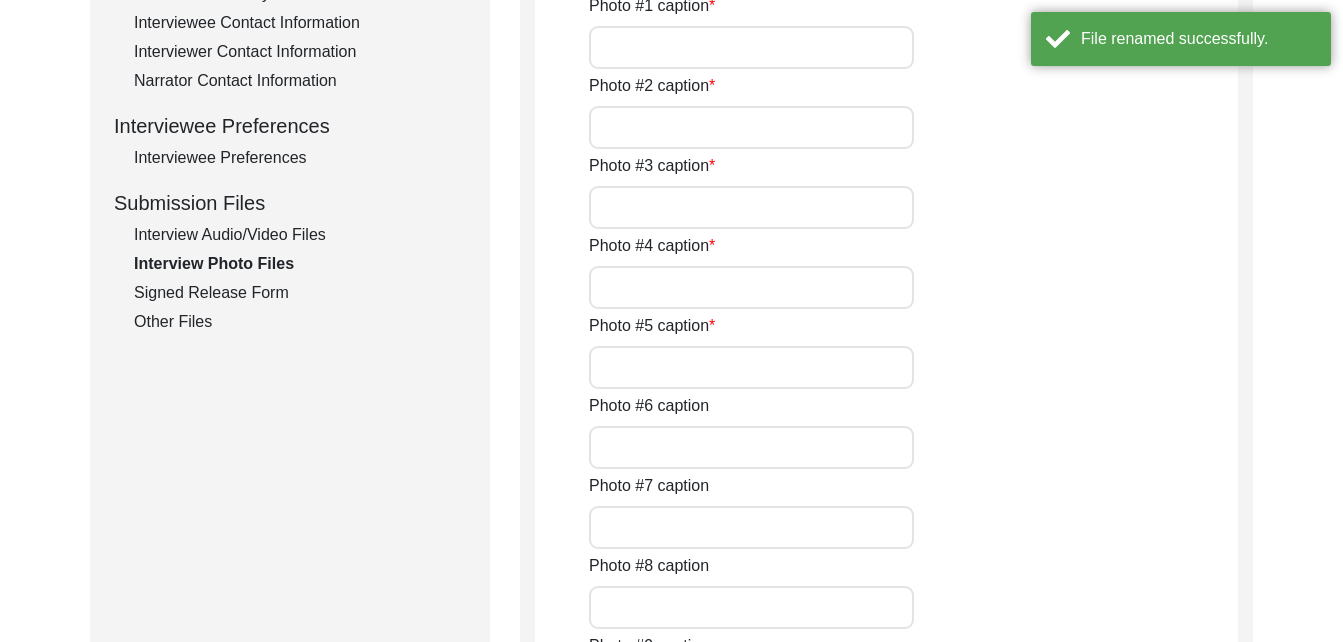 scroll, scrollTop: 0, scrollLeft: 5, axis: horizontal 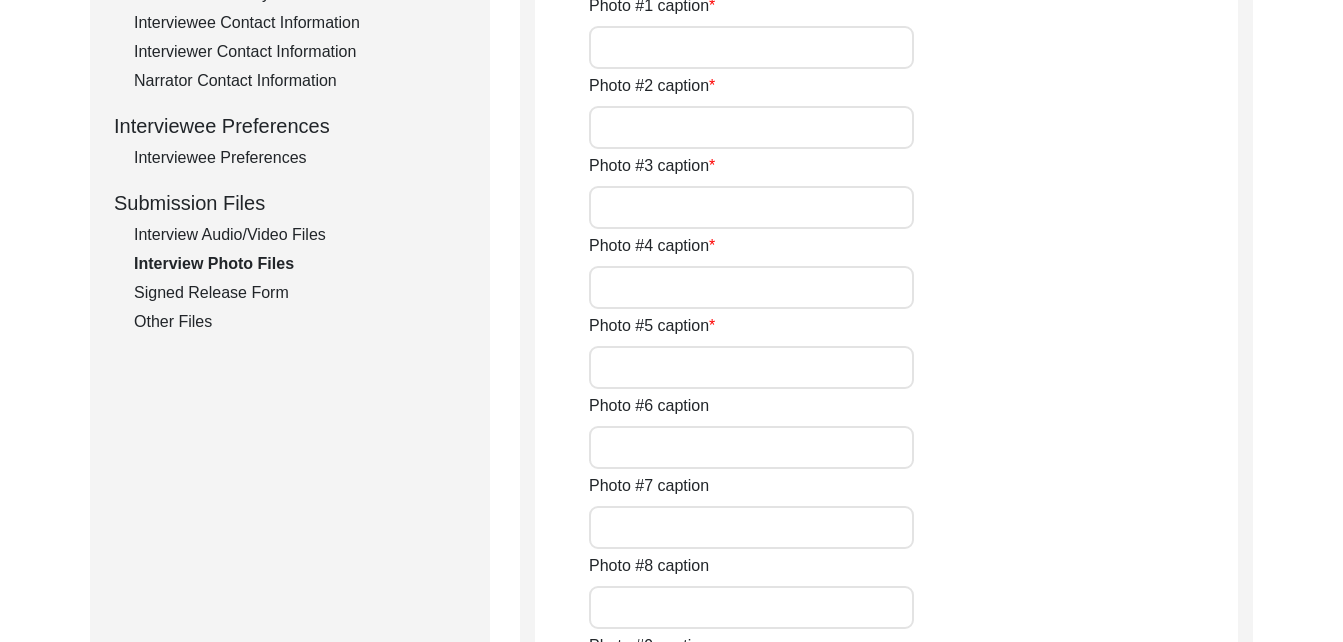 click on "T_ Choithram_Kukreja_[DATE]_PHOTO_1of10.JPG Rename View Photo" 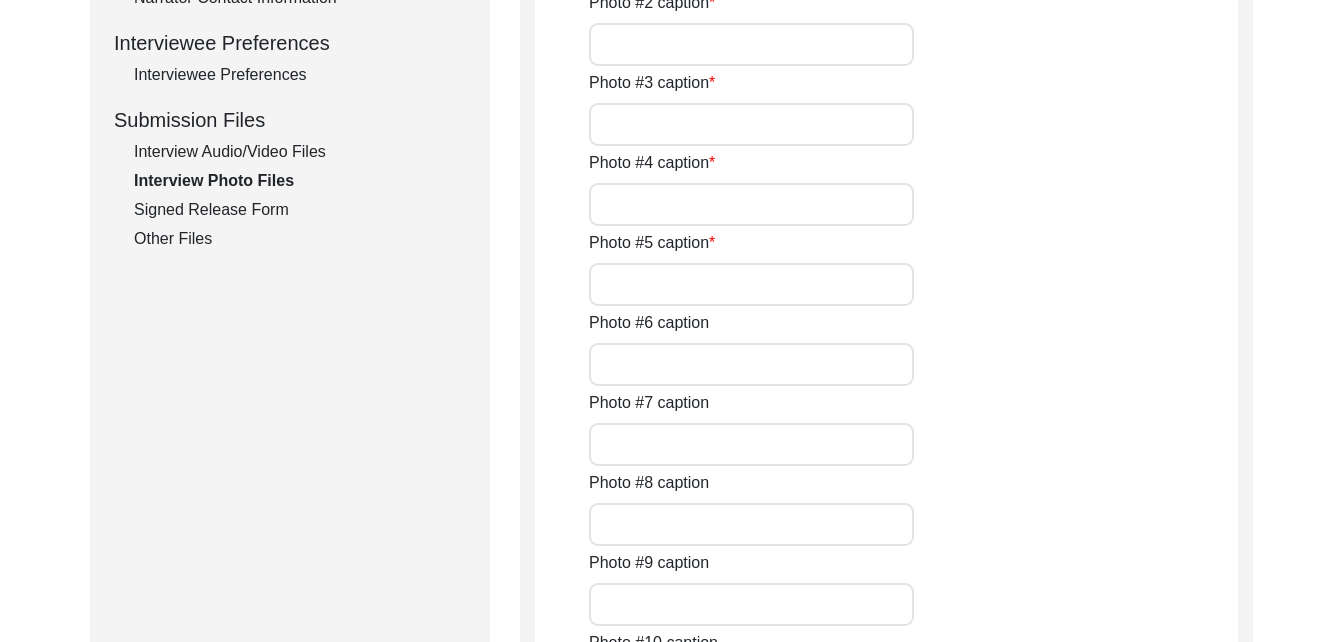scroll, scrollTop: 894, scrollLeft: 0, axis: vertical 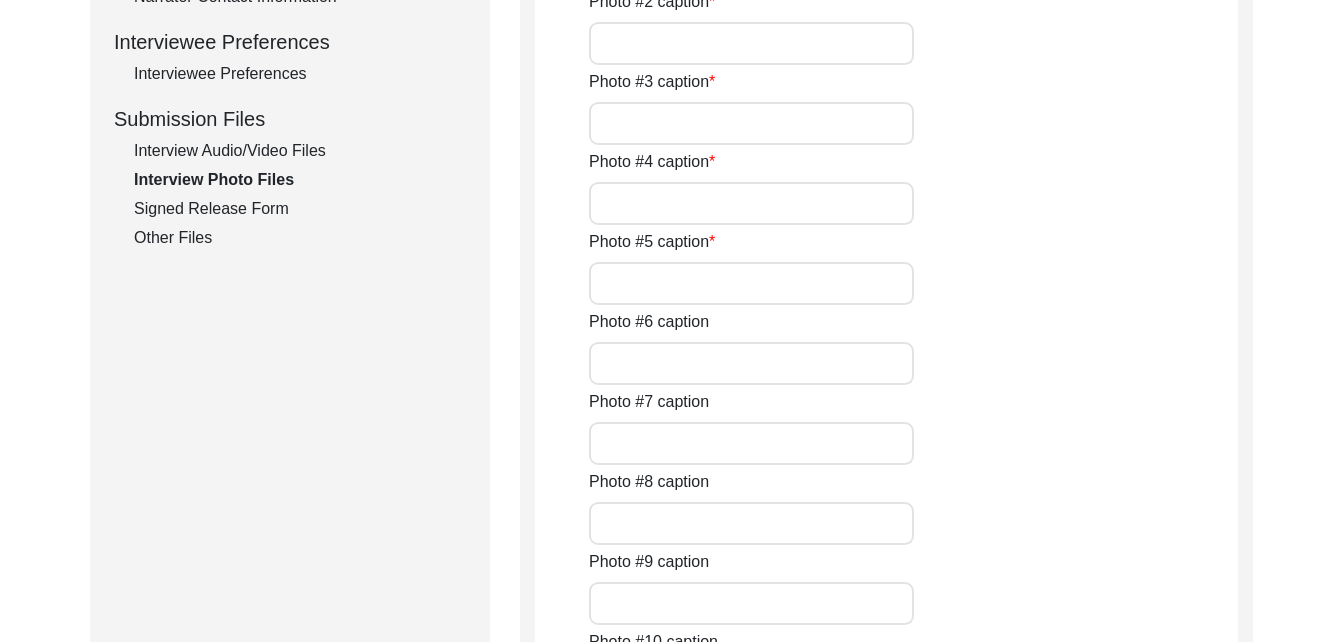 click at bounding box center (886, -105) 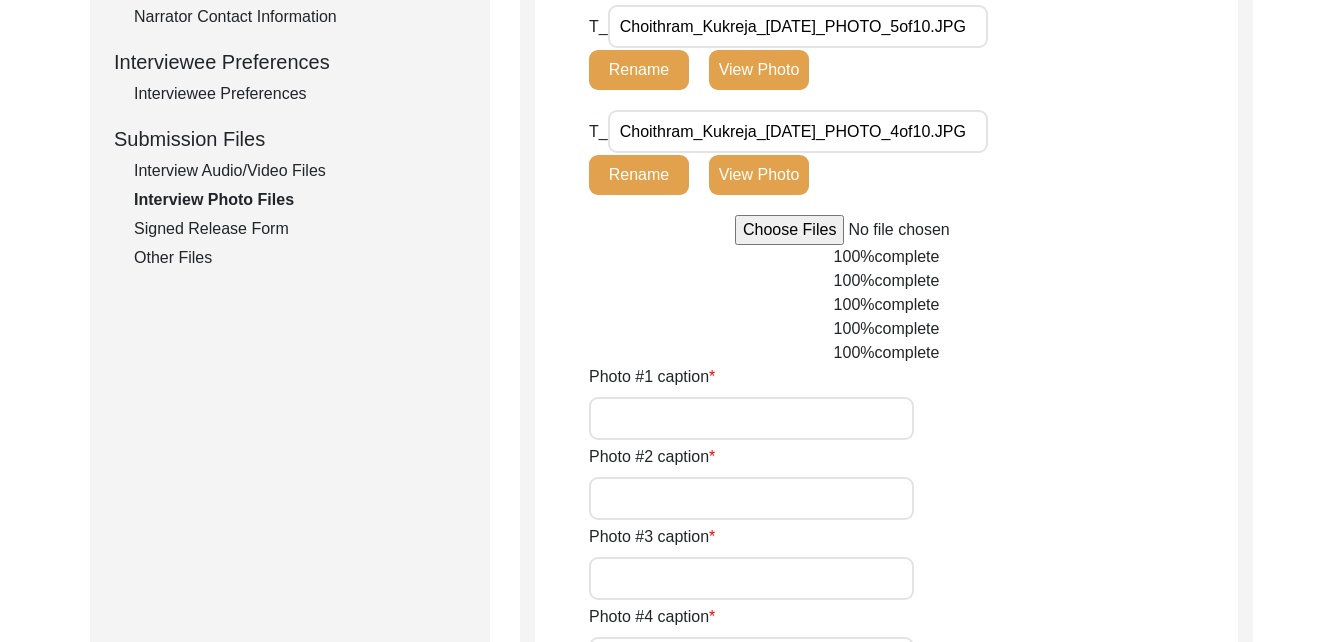 scroll, scrollTop: 875, scrollLeft: 0, axis: vertical 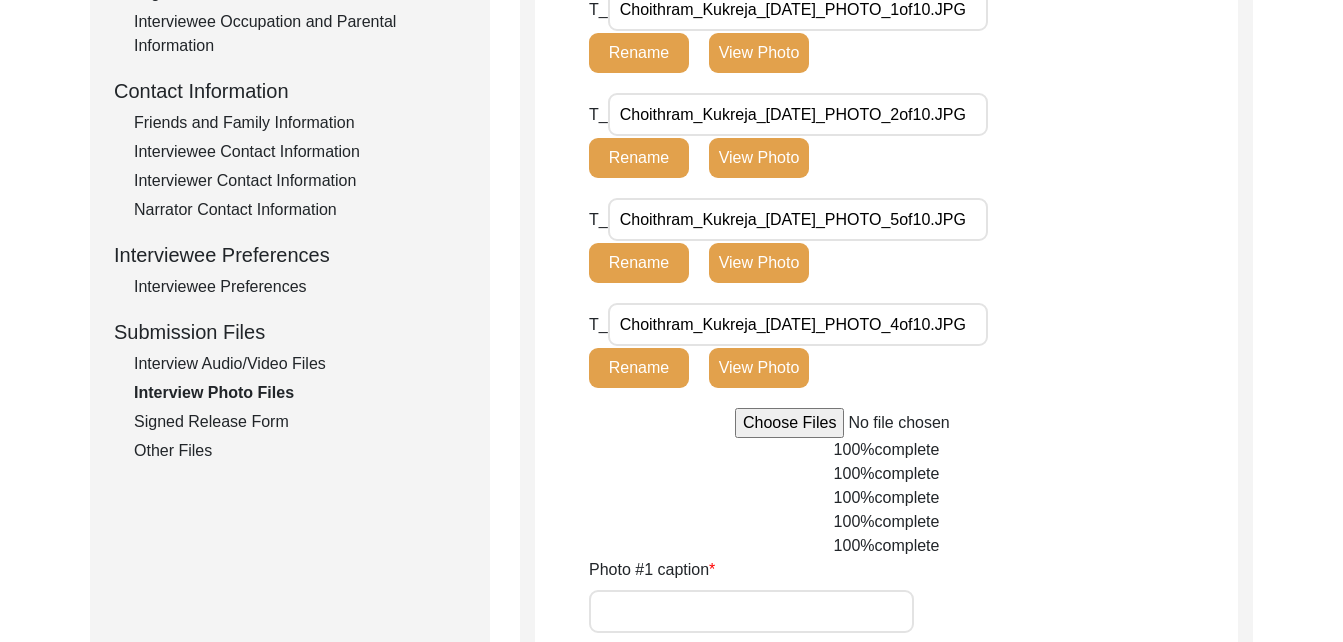 click on "Choithram_Kukreja_[DATE]_PHOTO_1of10.JPG" at bounding box center [798, 9] 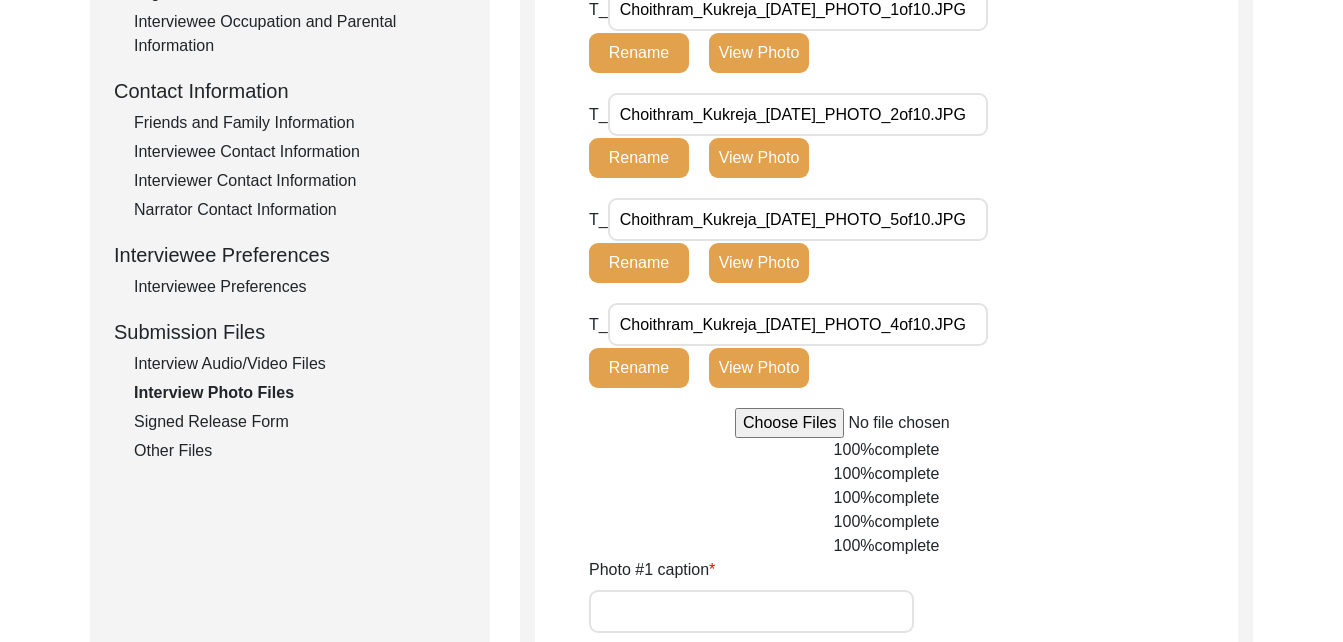 scroll, scrollTop: 0, scrollLeft: 4, axis: horizontal 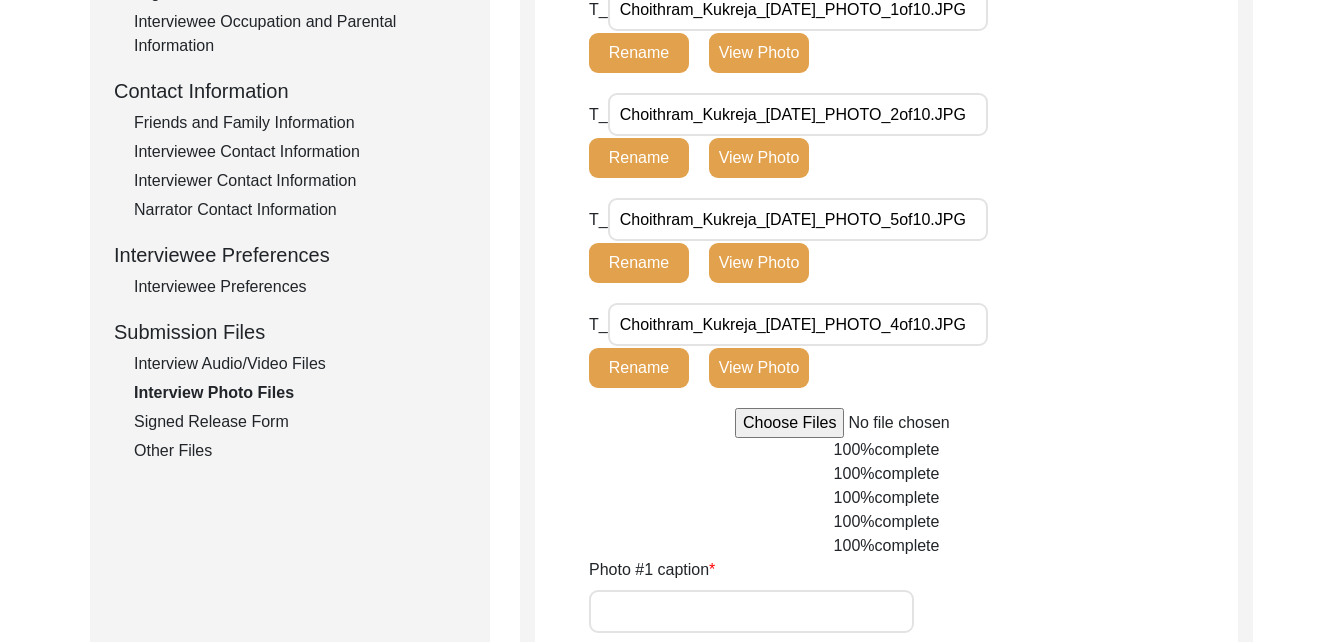 click on "T_ Choithram_Kukreja_[DATE]_PHOTO_1of10.JPG Rename View Photo" 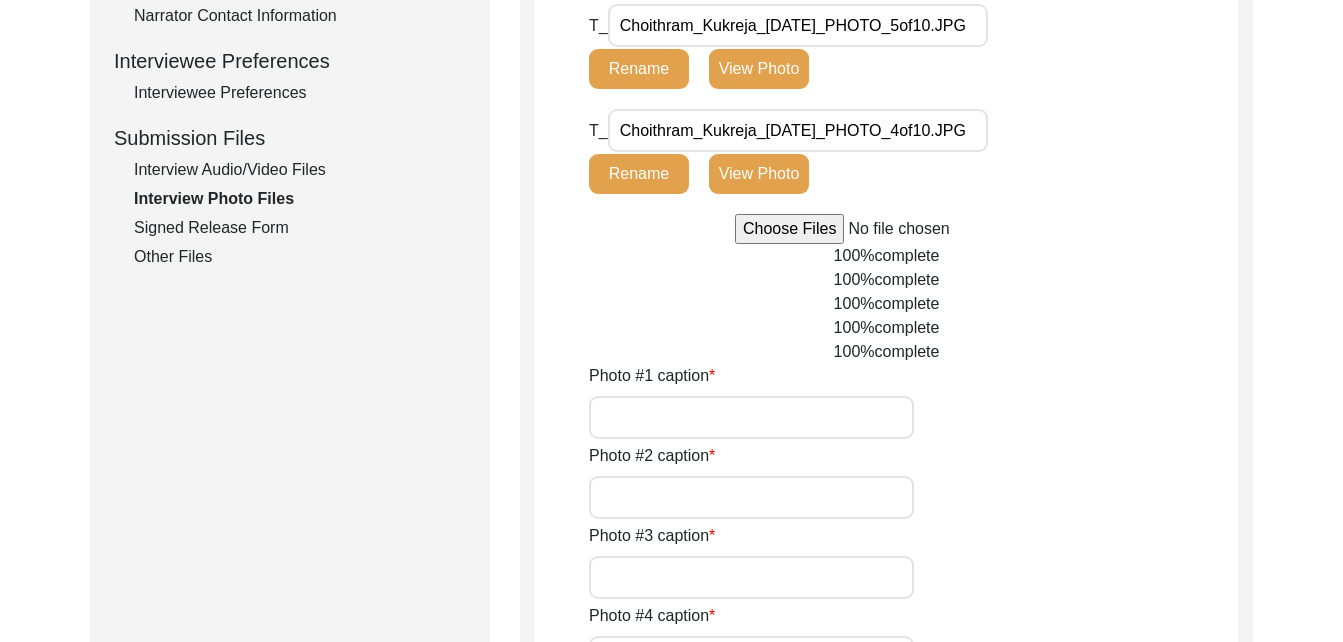 scroll, scrollTop: 878, scrollLeft: 0, axis: vertical 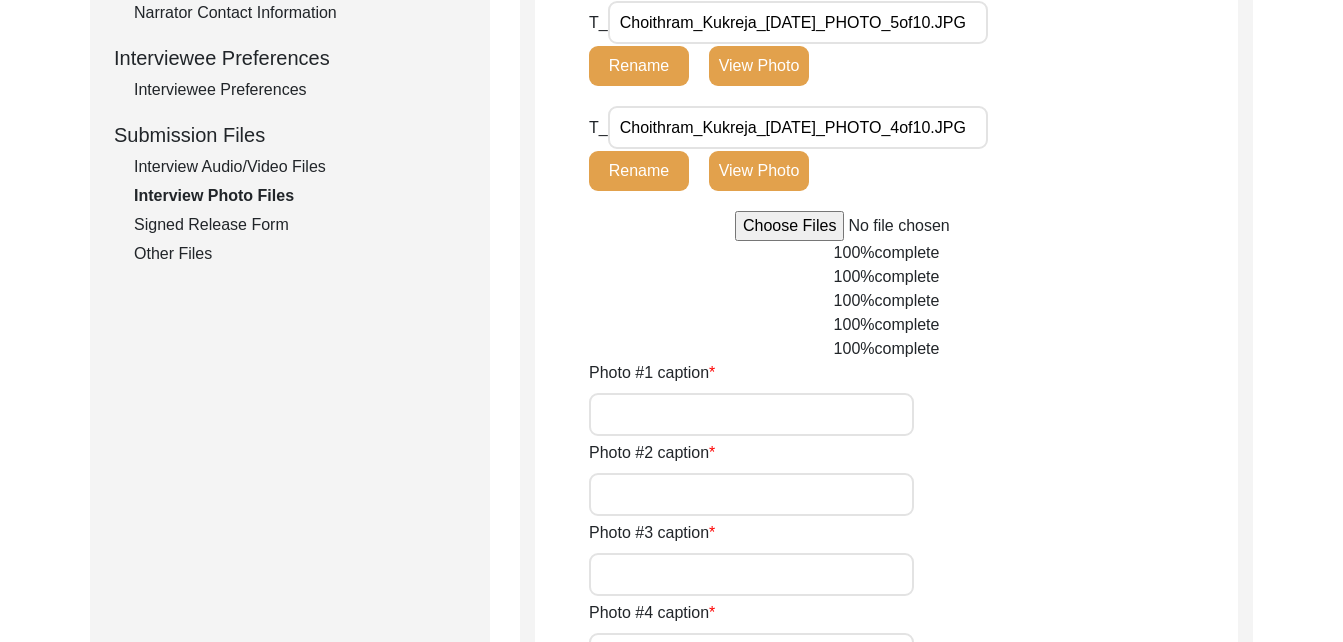 click on "Rename" 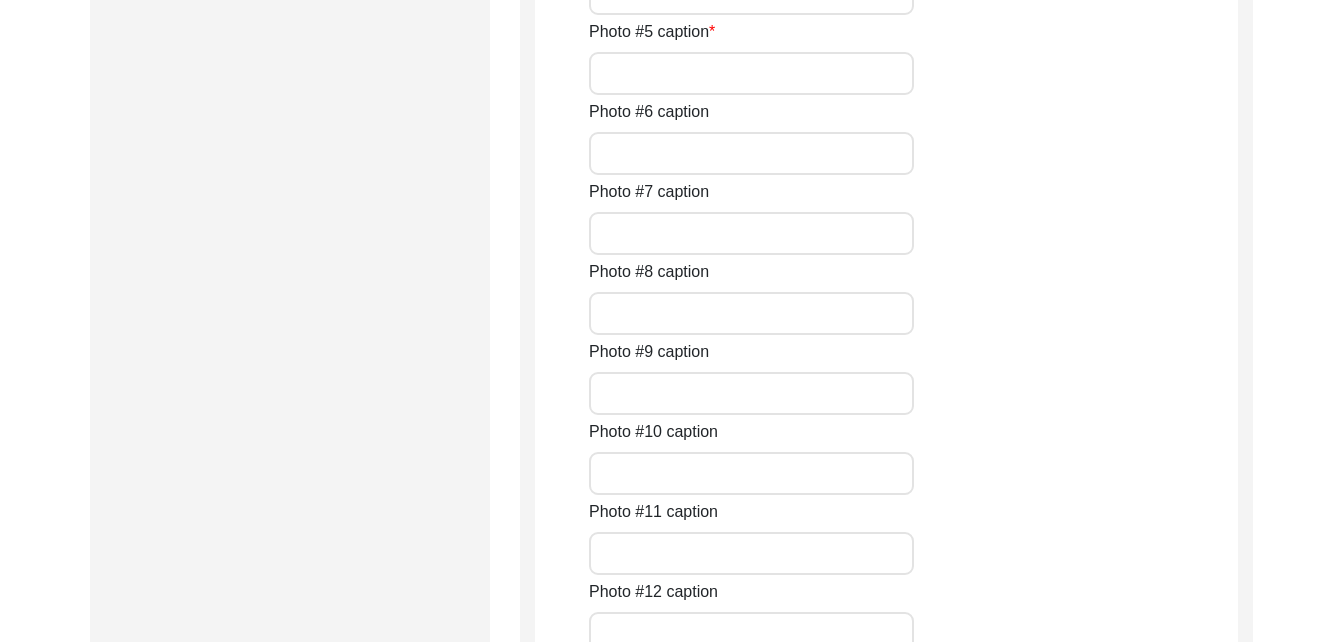 scroll, scrollTop: 1543, scrollLeft: 0, axis: vertical 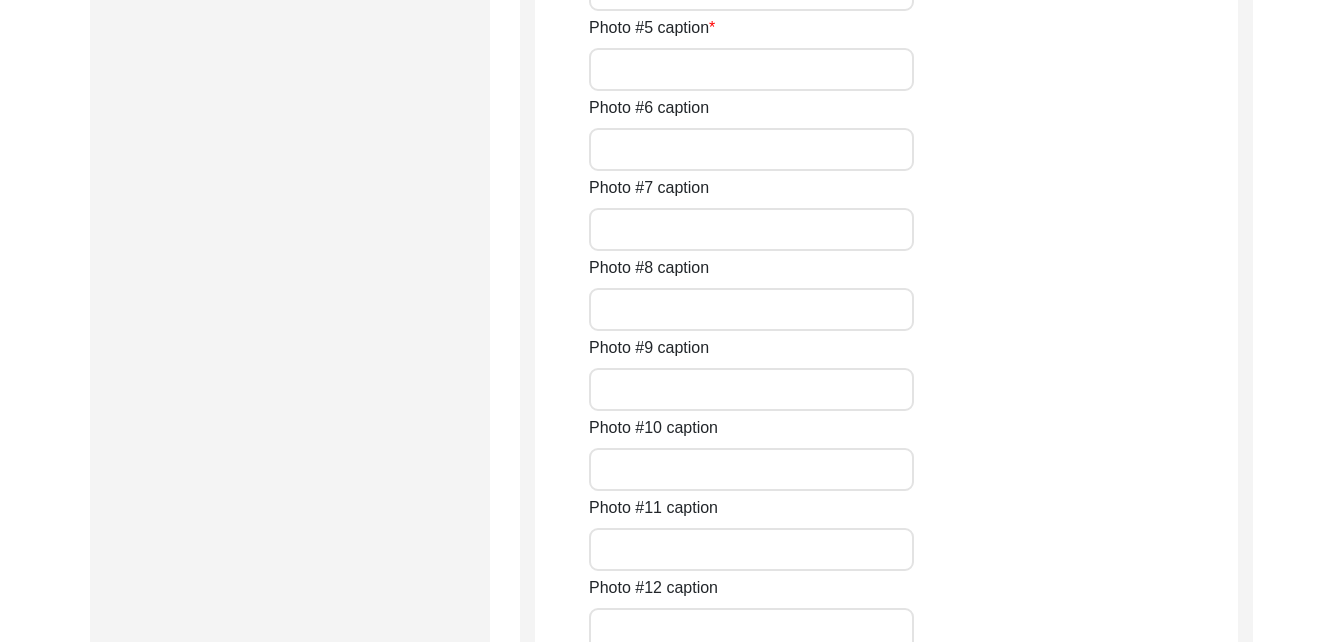 click on "Photo #1 caption" at bounding box center [751, -251] 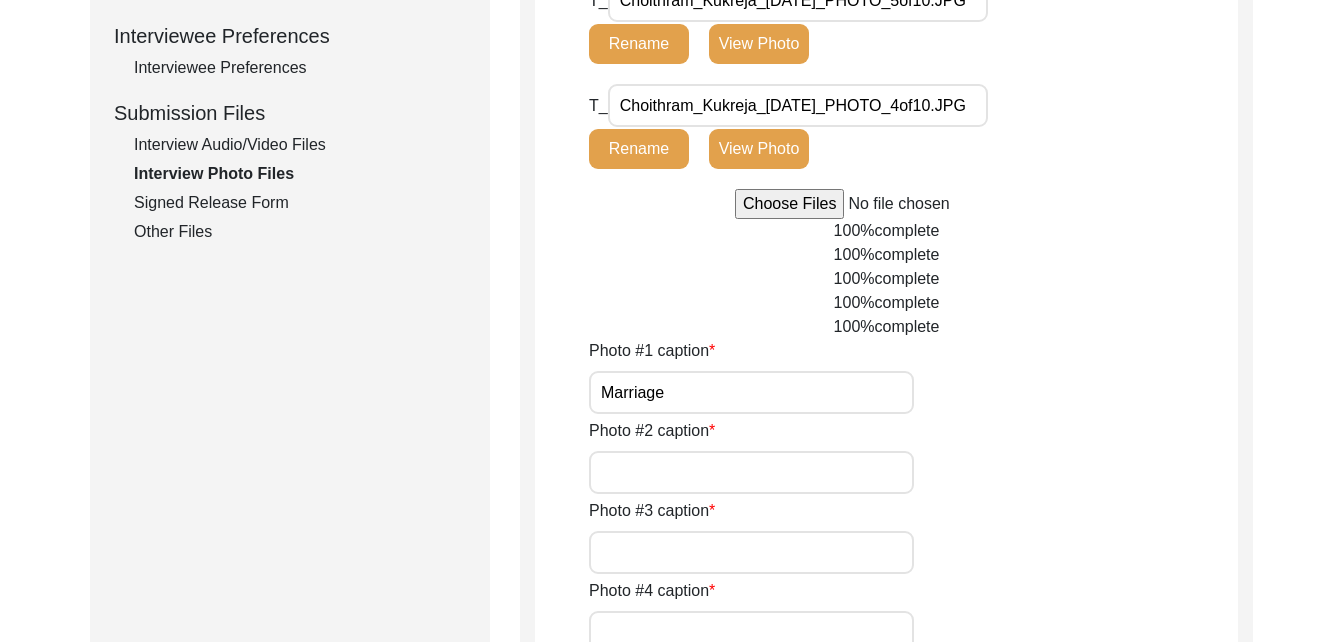 scroll, scrollTop: 901, scrollLeft: 0, axis: vertical 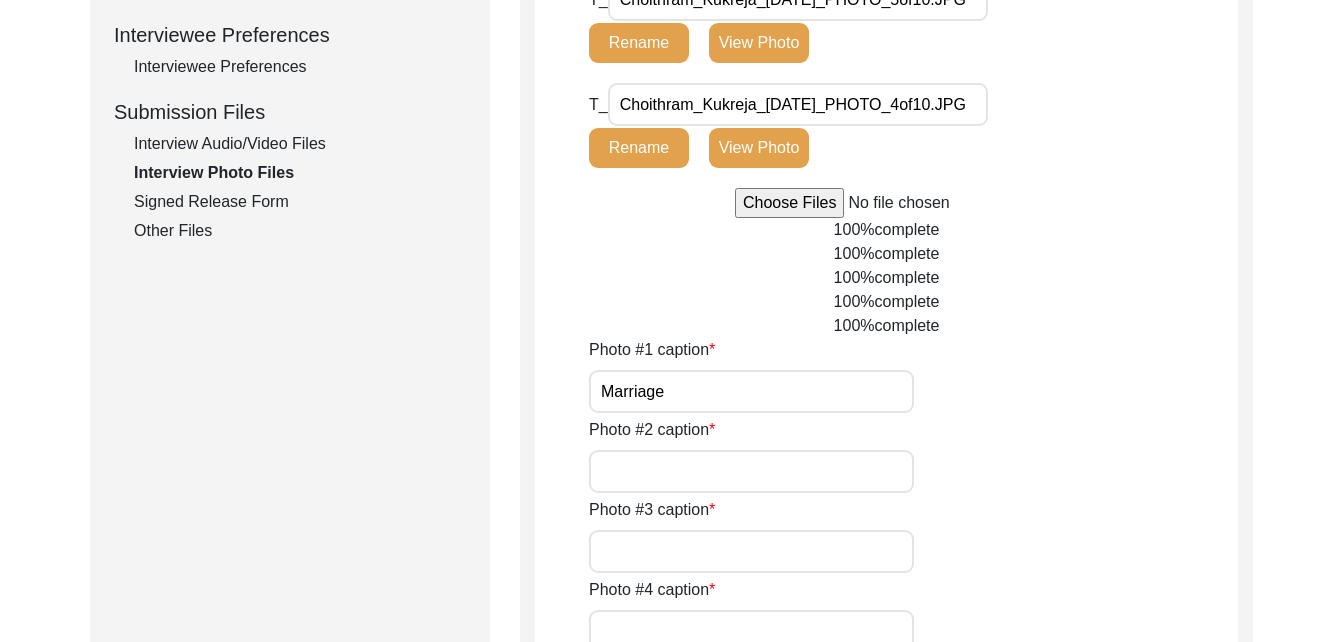 type on "Marriage" 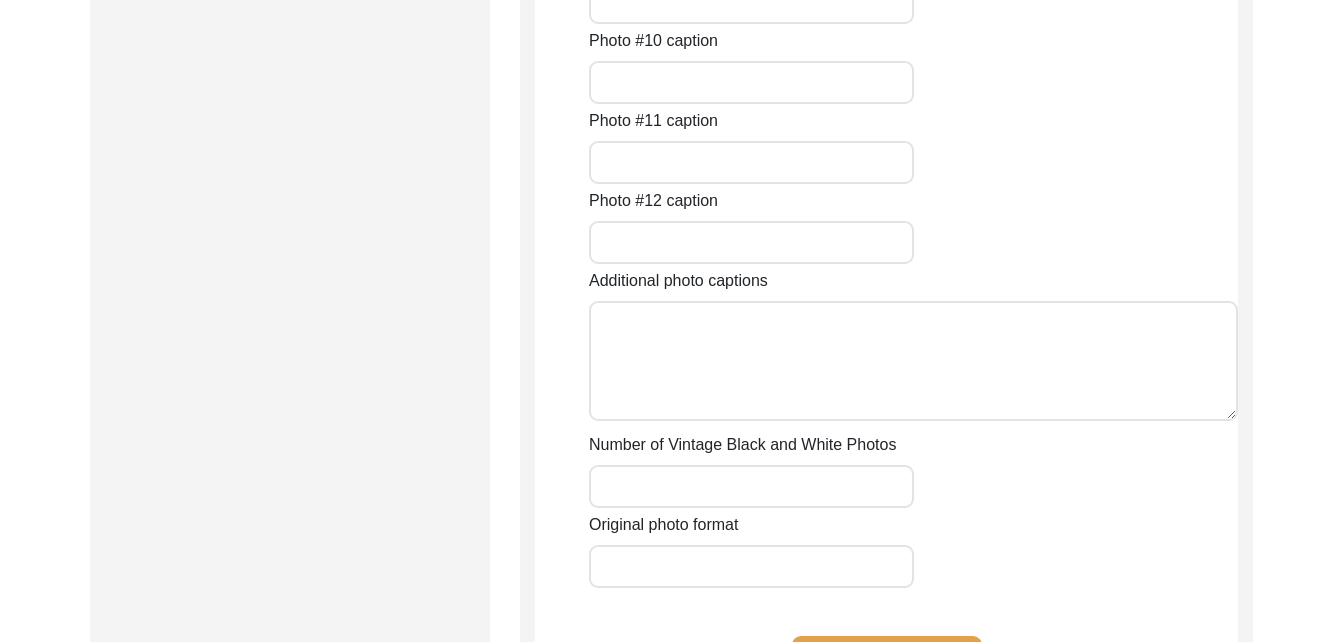 scroll, scrollTop: 1907, scrollLeft: 0, axis: vertical 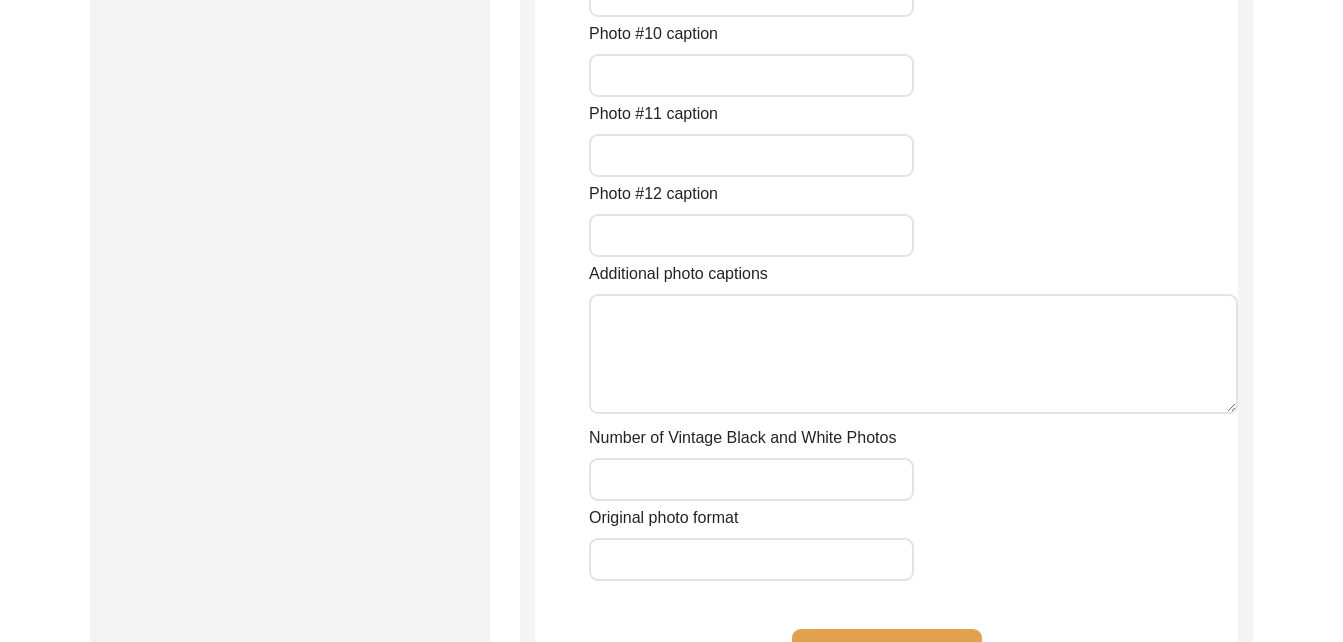 click on "Photo #2 caption" at bounding box center [751, -565] 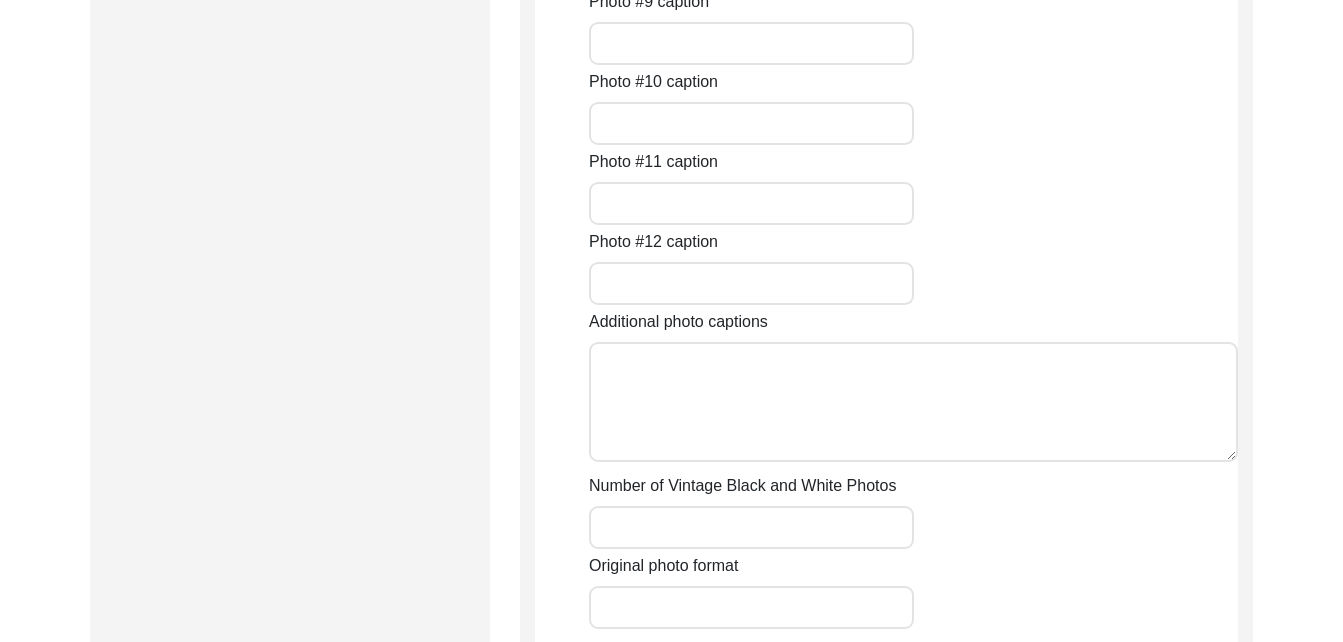 type on "Young photoshoot" 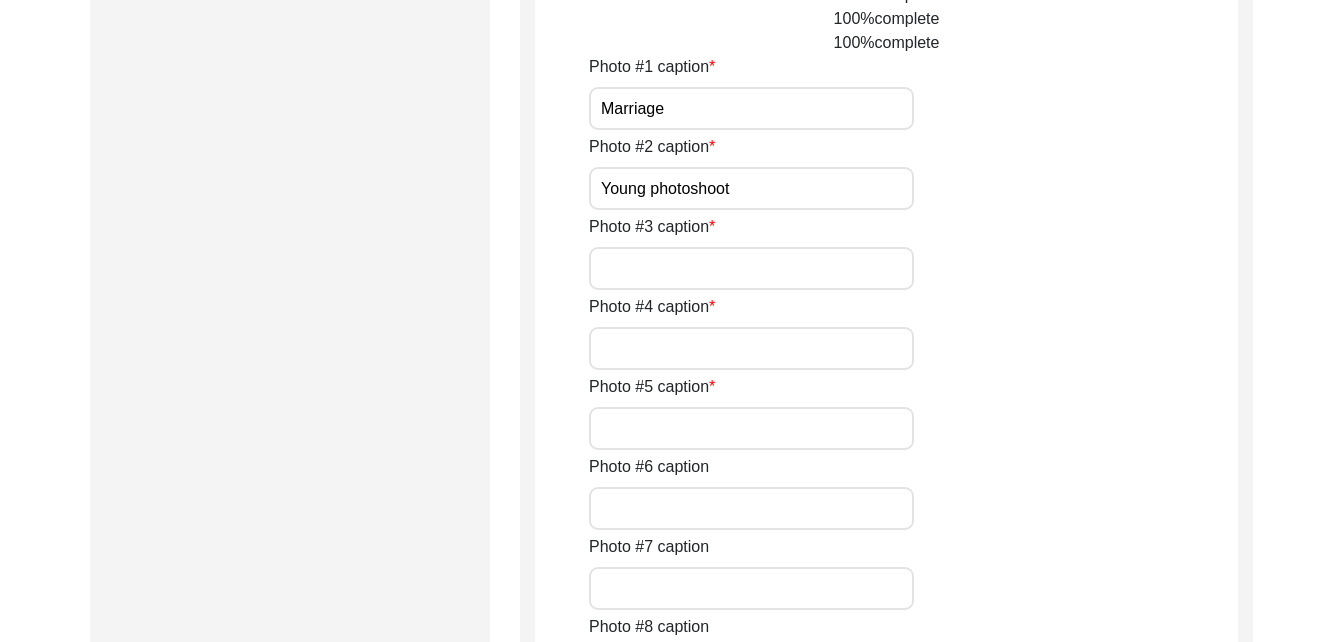 scroll, scrollTop: 1158, scrollLeft: 0, axis: vertical 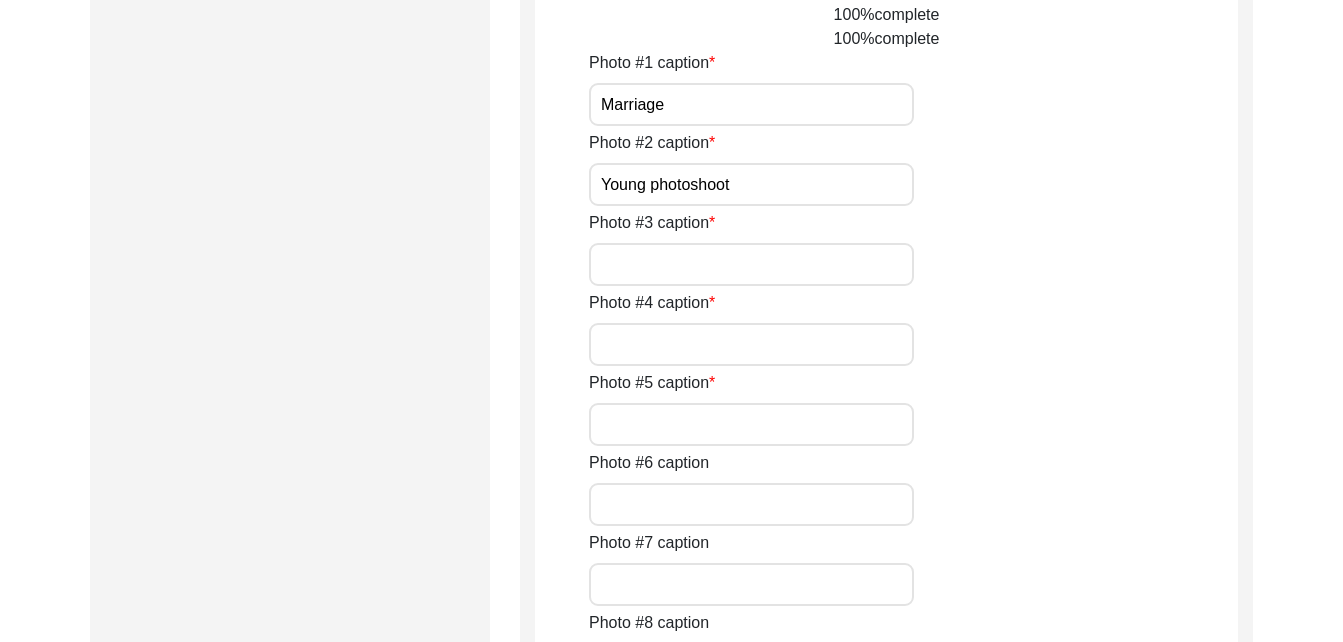 click on "View Photo" 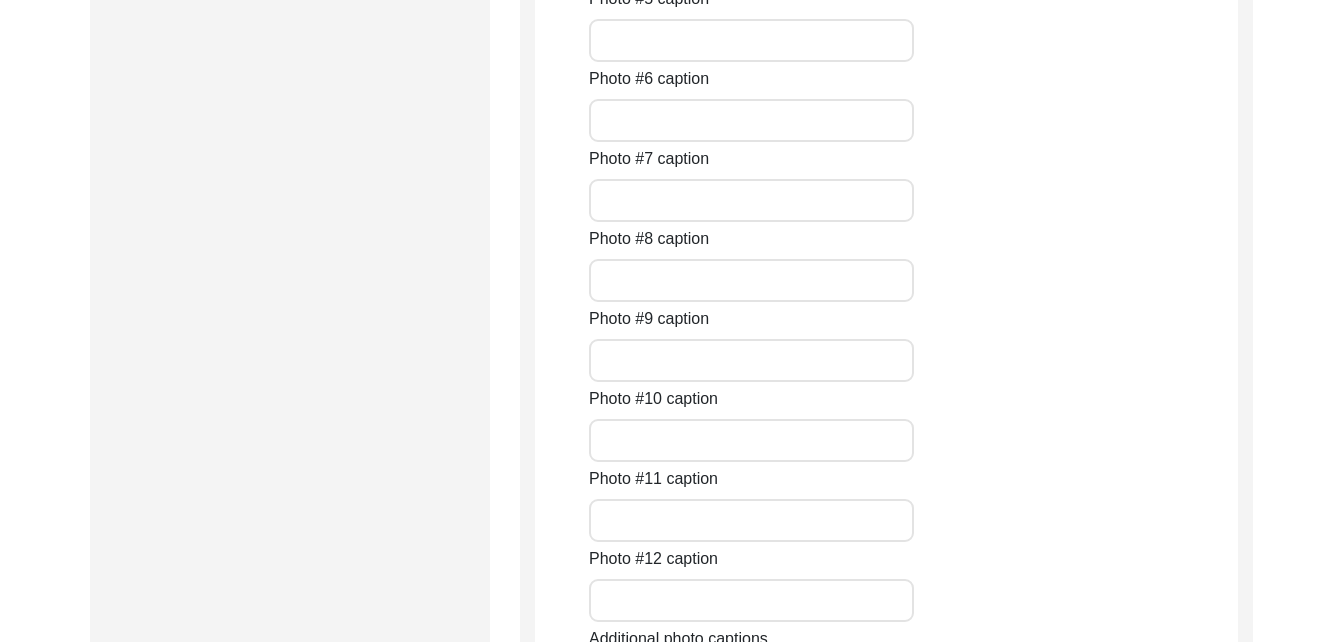 scroll, scrollTop: 1537, scrollLeft: 0, axis: vertical 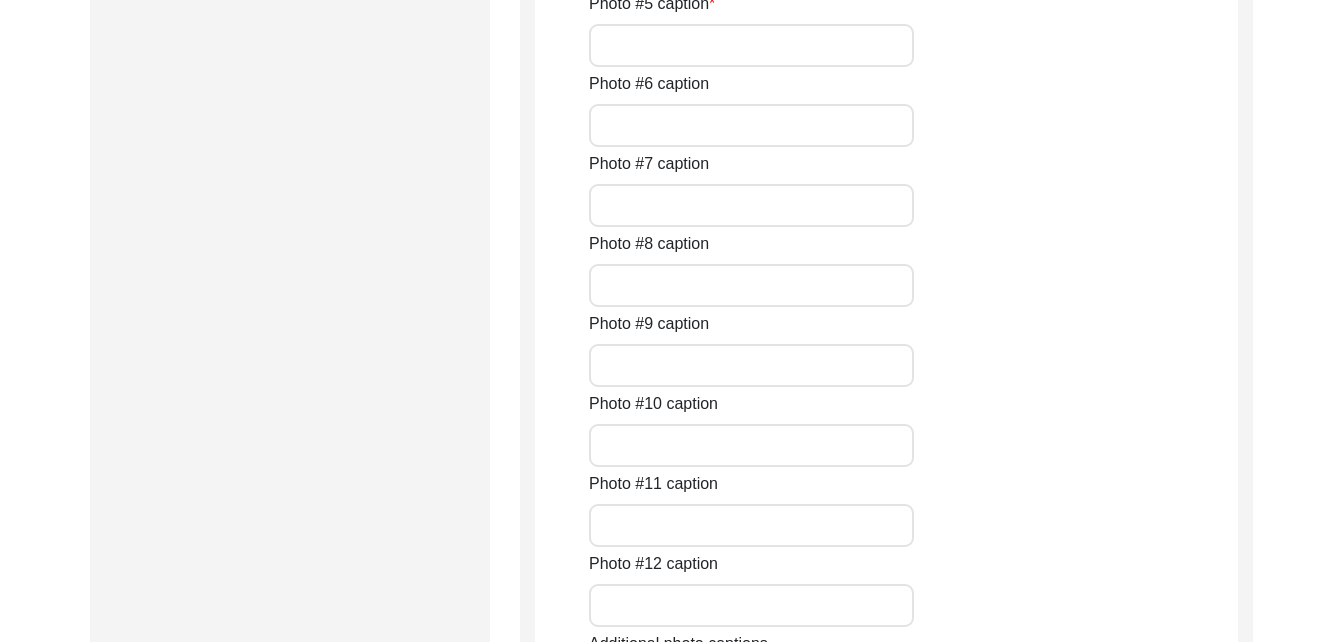 click on "Photo #3 caption" at bounding box center (751, -115) 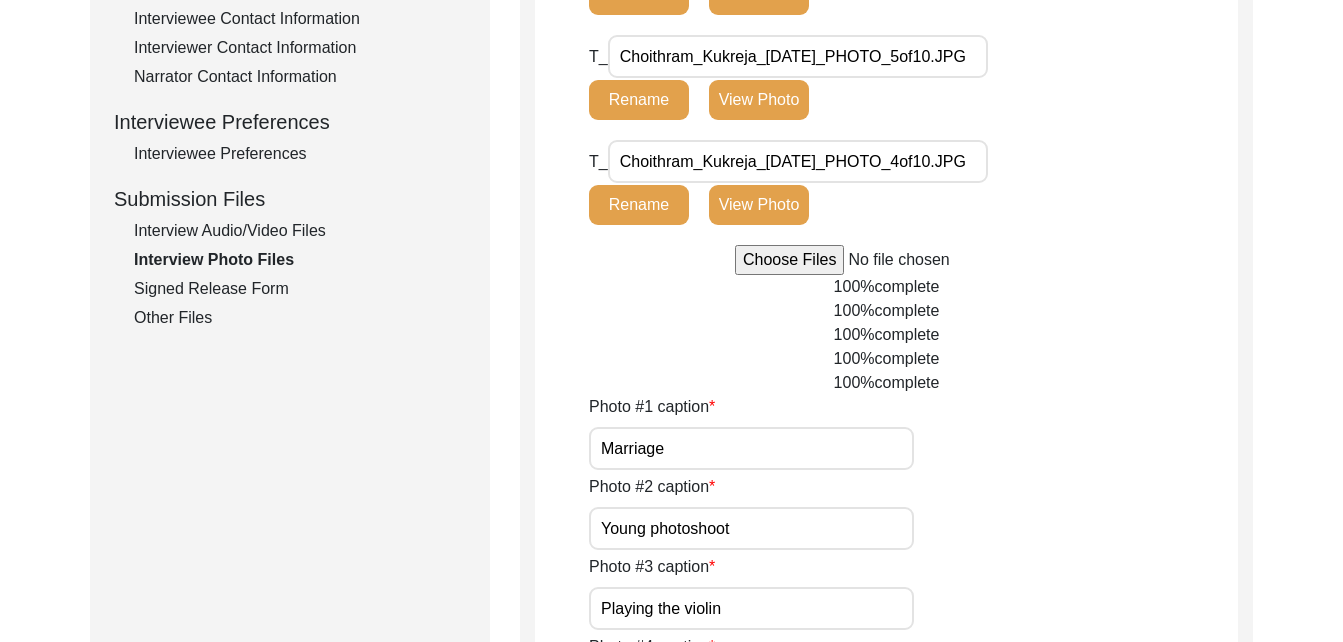 scroll, scrollTop: 945, scrollLeft: 0, axis: vertical 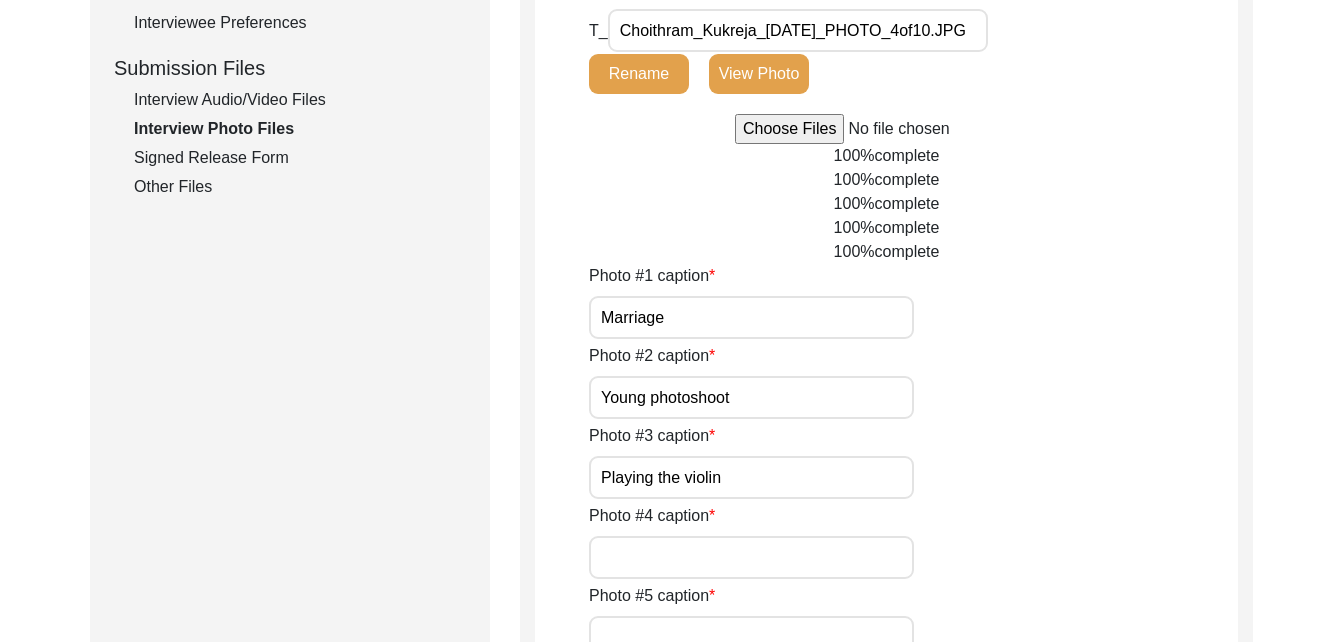 click on "View Photo" 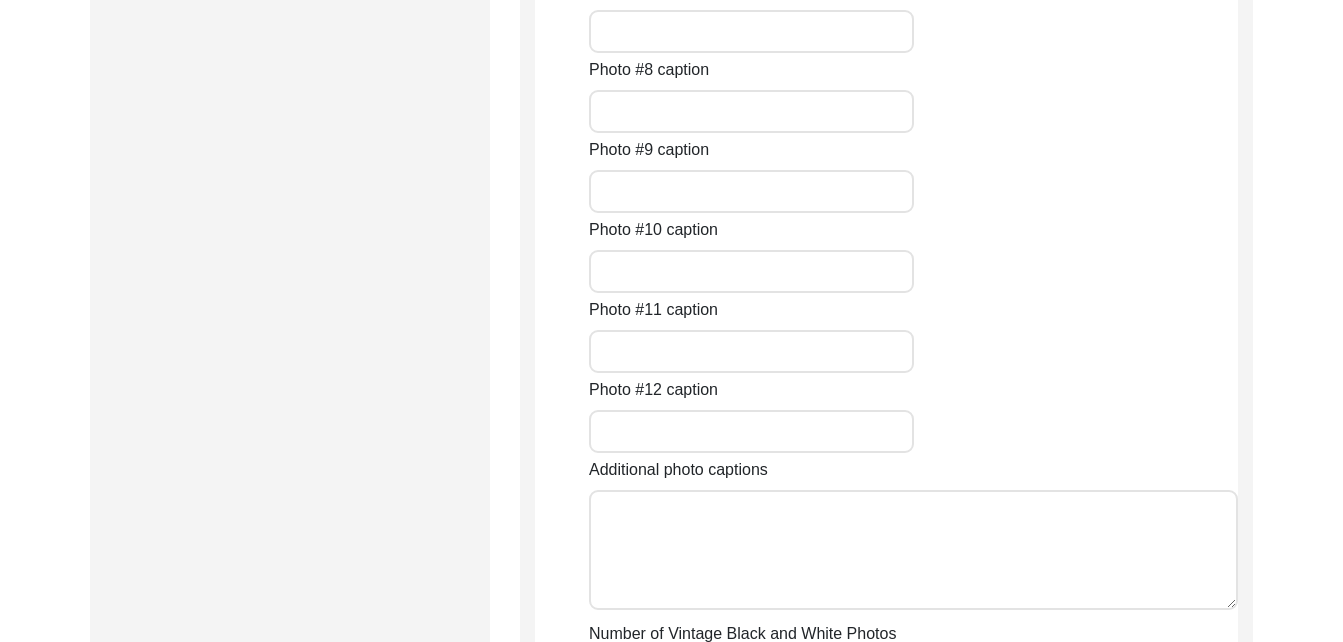scroll, scrollTop: 1716, scrollLeft: 0, axis: vertical 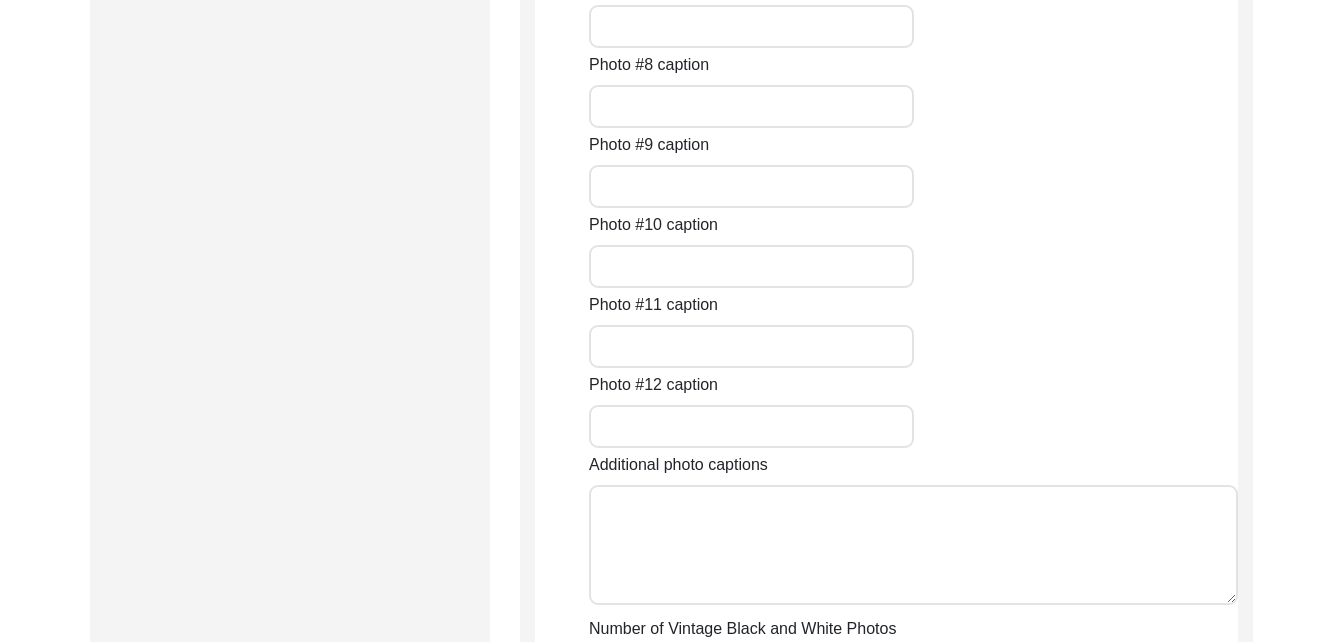 click on "Photo #4 caption" at bounding box center (751, -214) 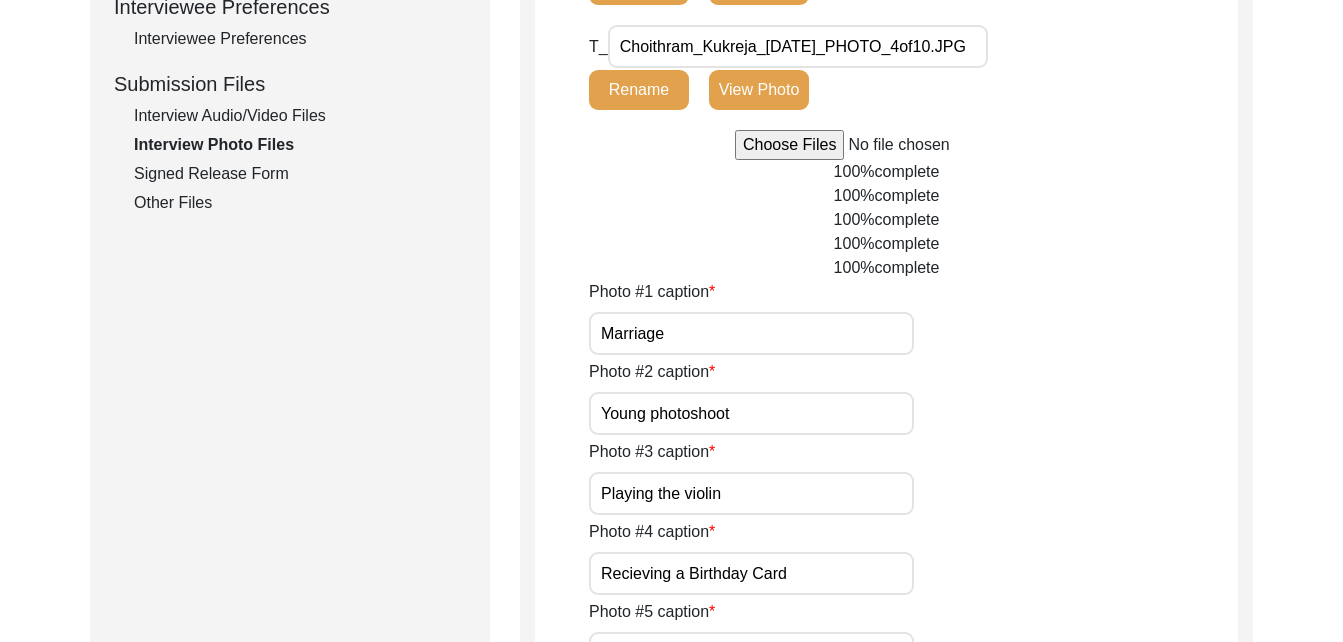 scroll, scrollTop: 928, scrollLeft: 0, axis: vertical 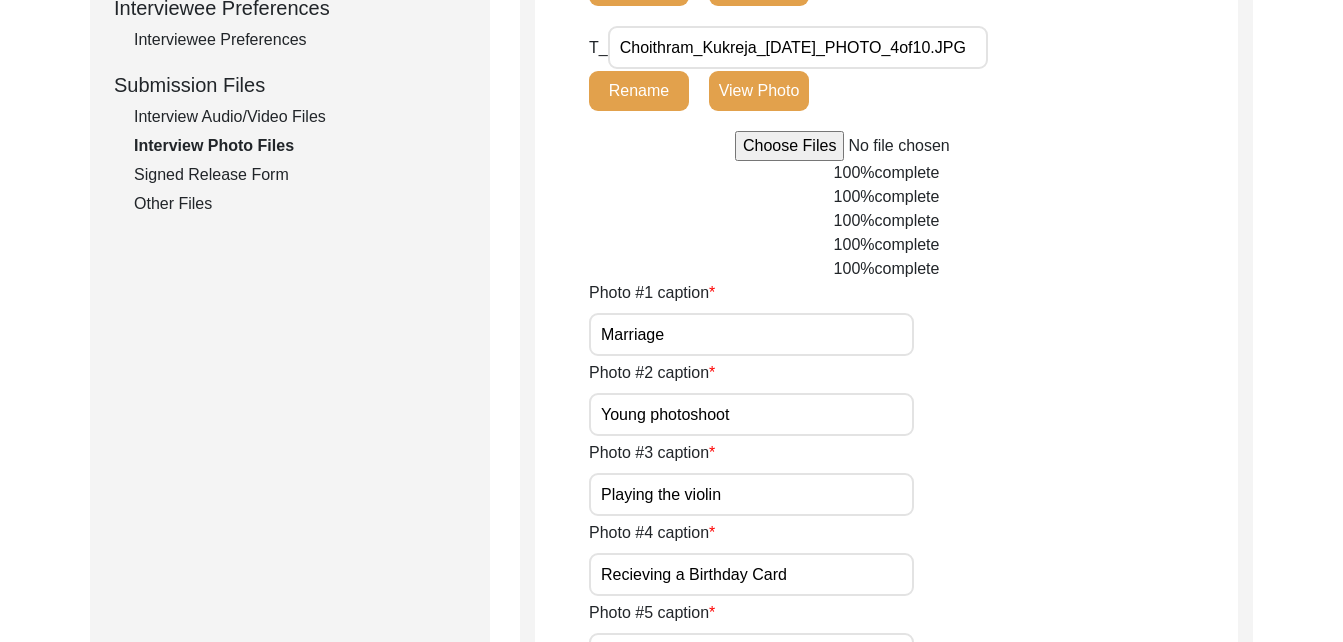 type on "Recieving a Birthday Card" 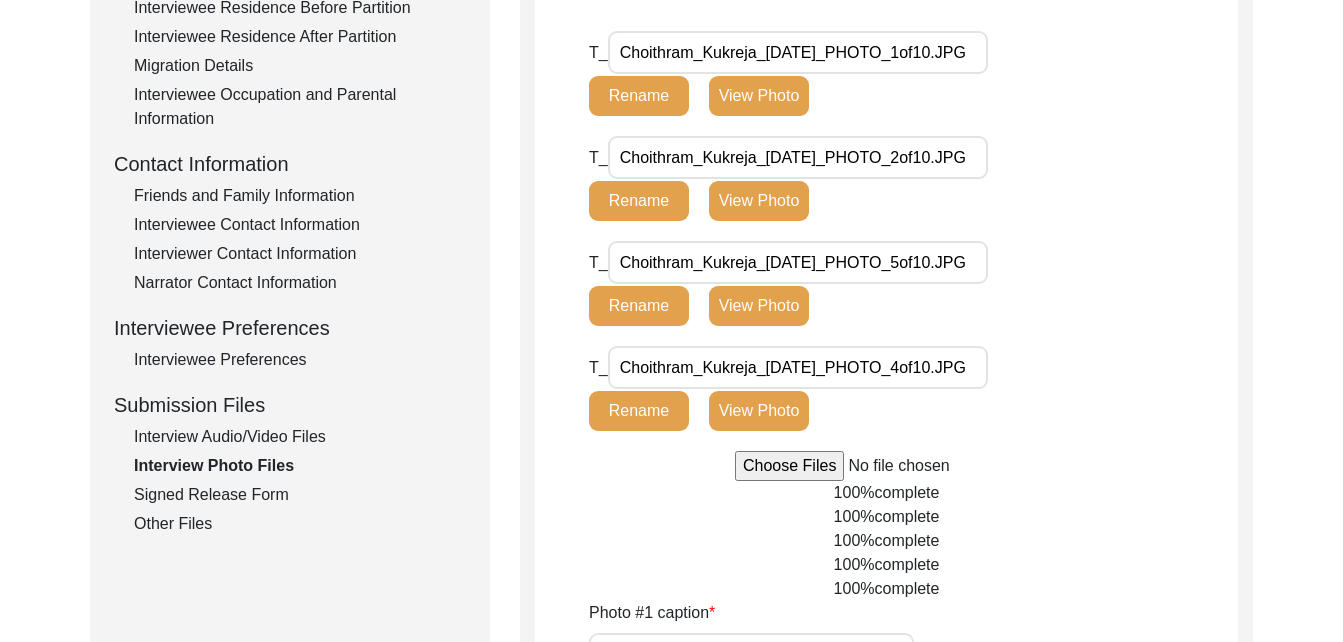 scroll, scrollTop: 609, scrollLeft: 0, axis: vertical 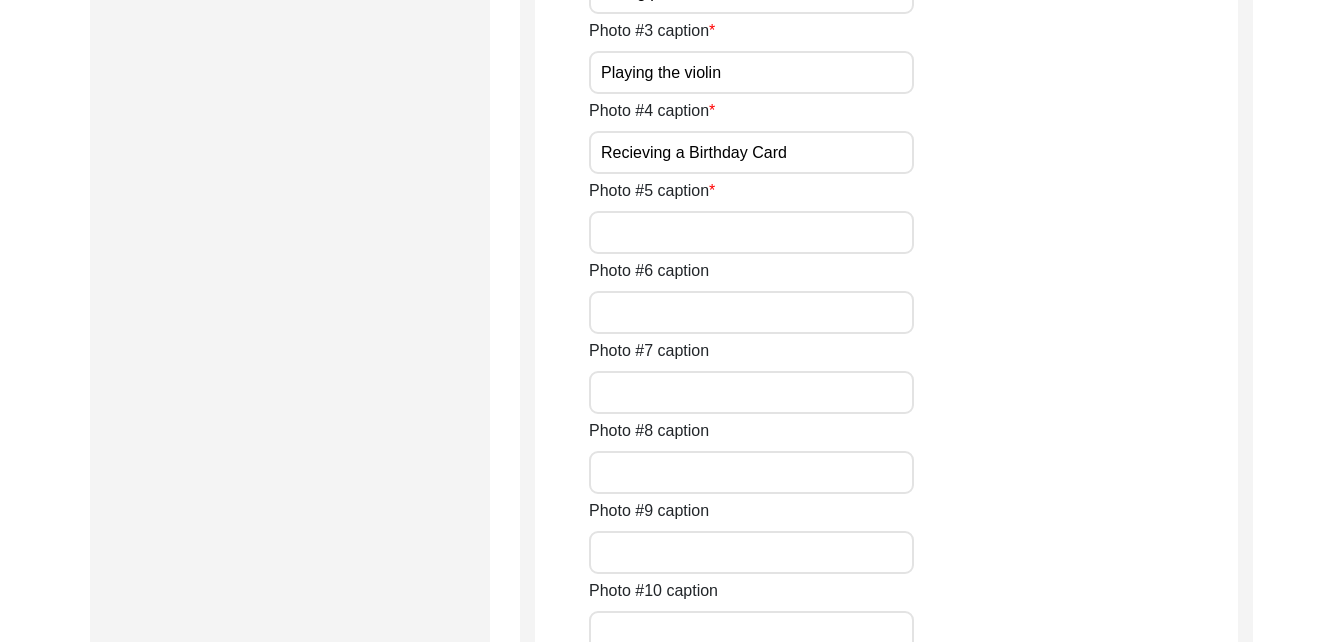 drag, startPoint x: 748, startPoint y: 488, endPoint x: 584, endPoint y: 495, distance: 164.14932 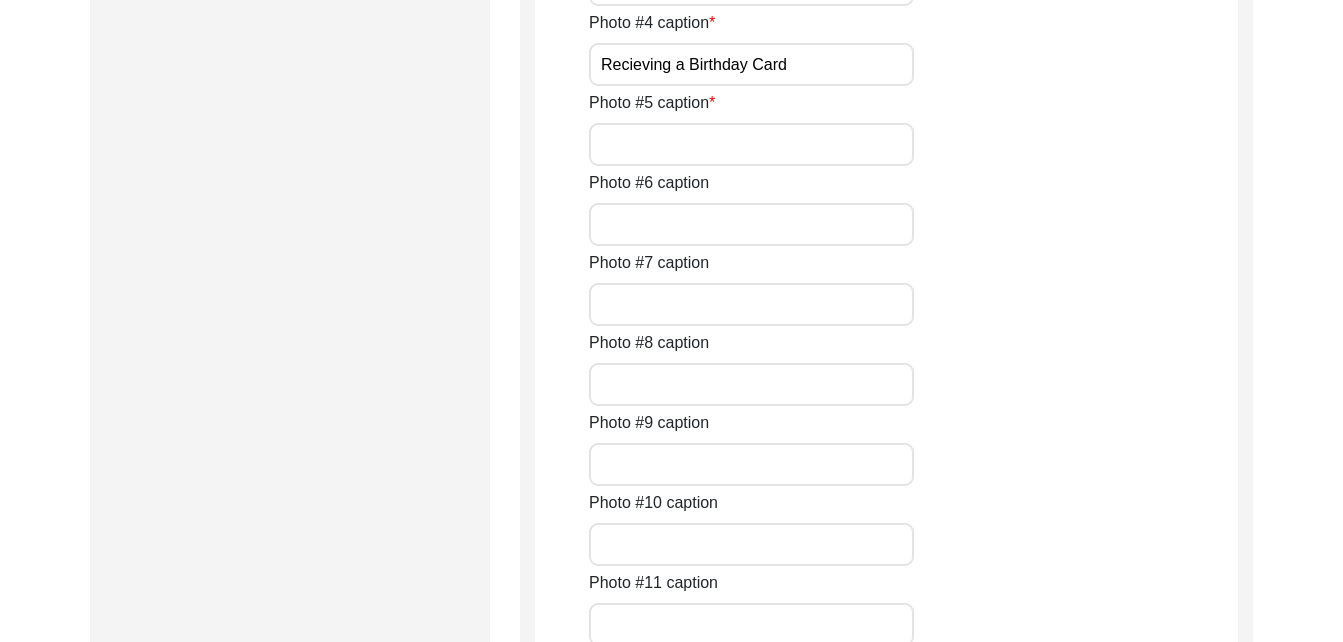 scroll, scrollTop: 1440, scrollLeft: 0, axis: vertical 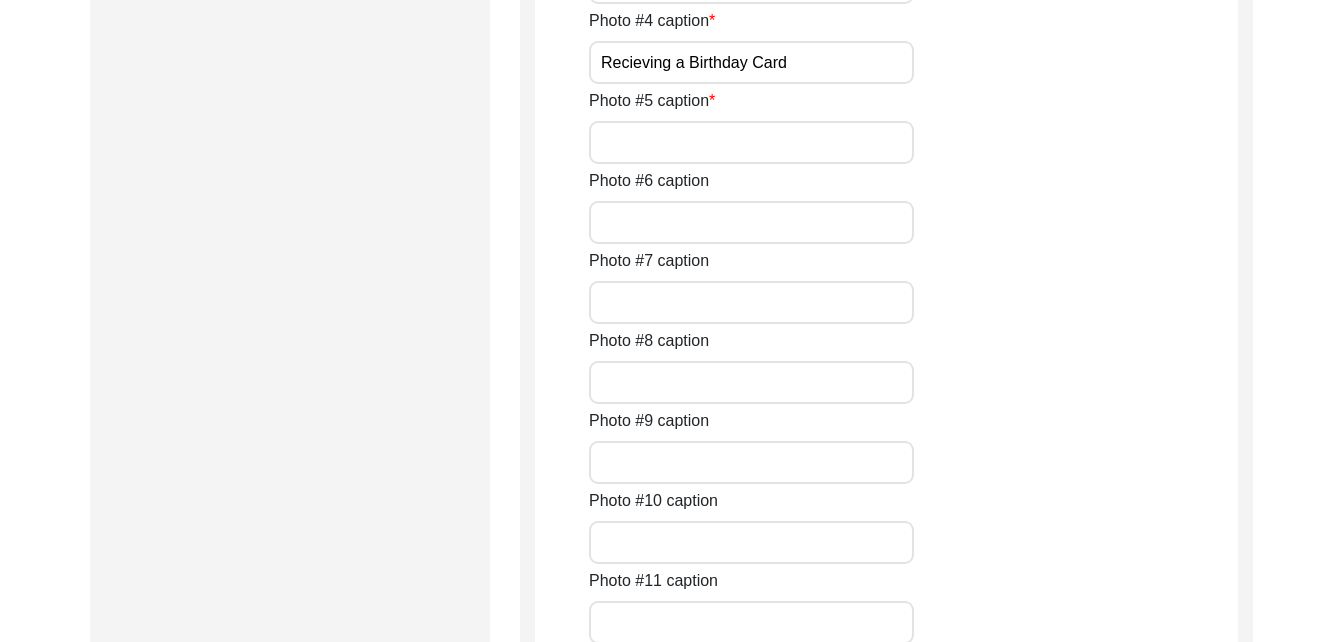 type 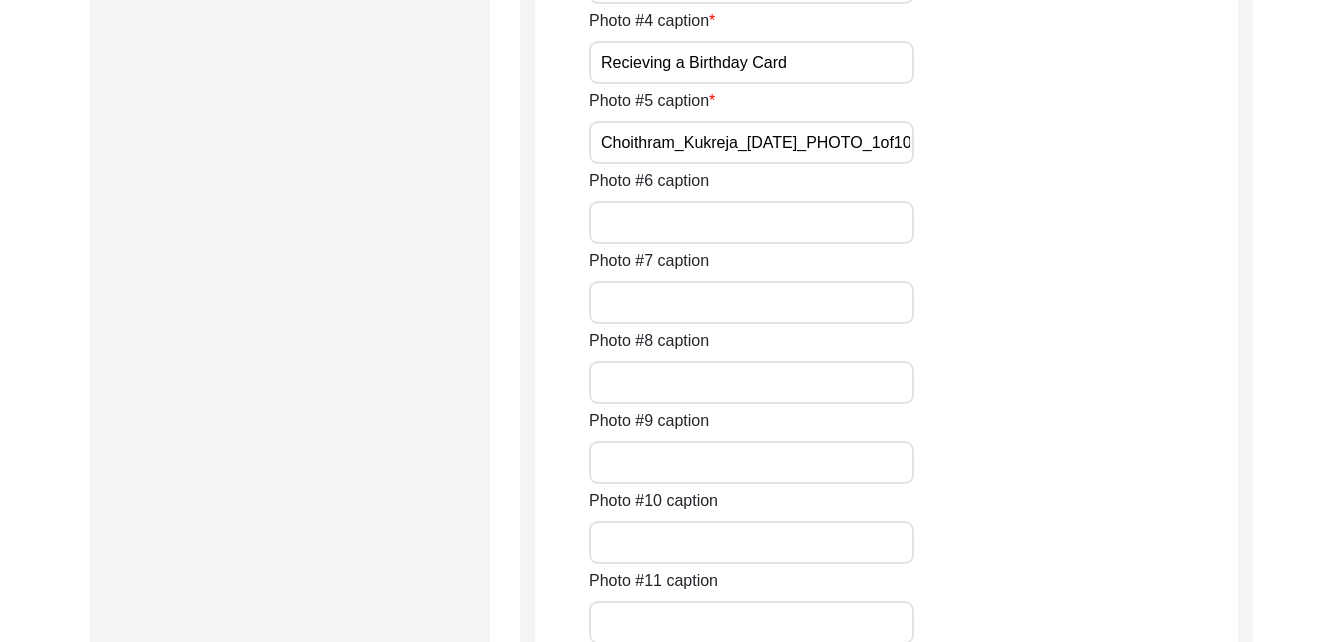scroll, scrollTop: 0, scrollLeft: 24, axis: horizontal 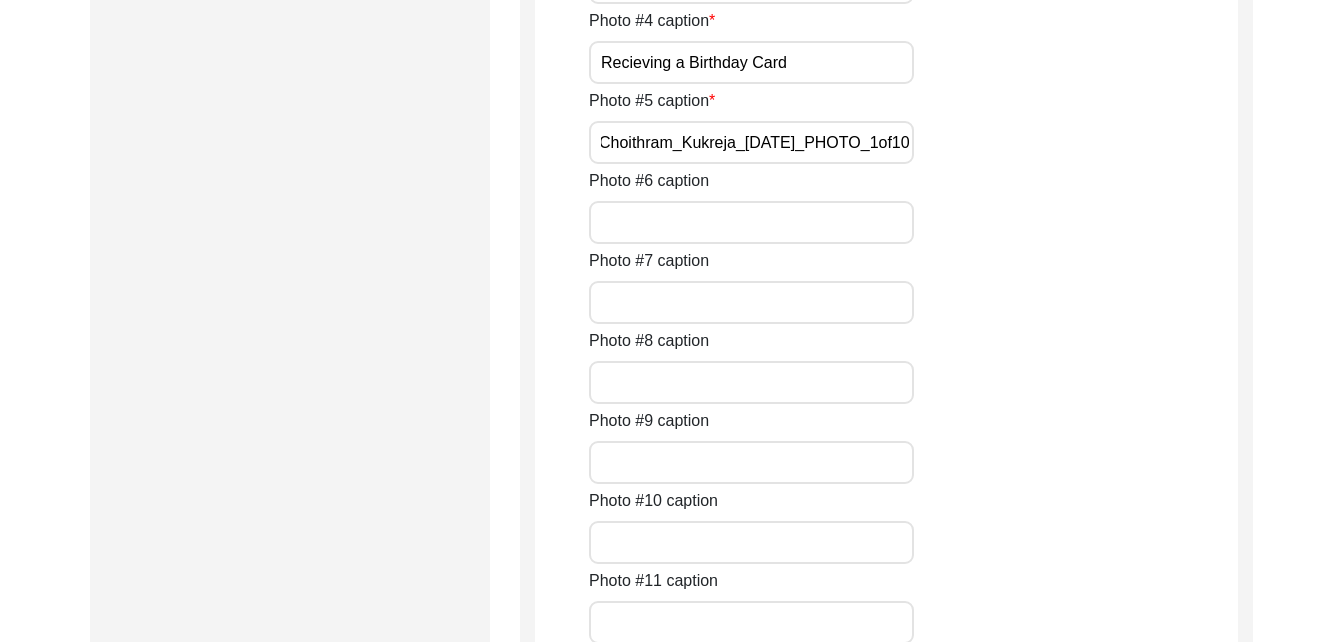 type on "Choithram_Kukreja_[DATE]_PHOTO_1of10" 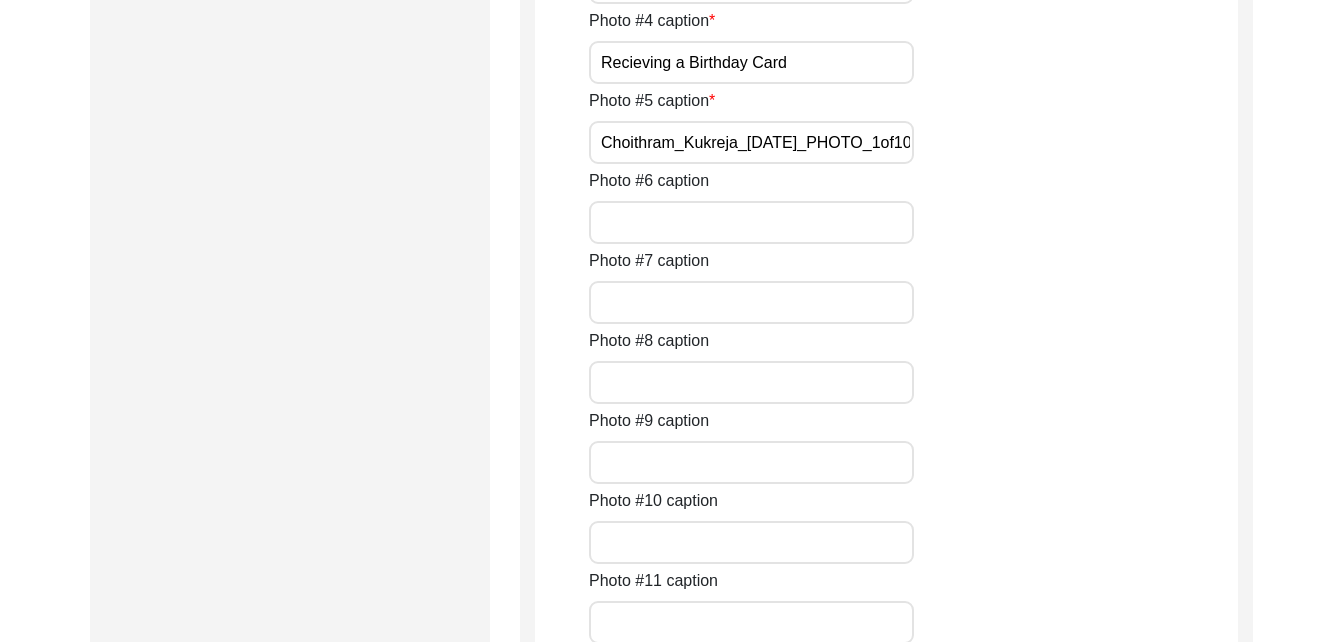 click on "Photo #3 caption" at bounding box center (751, -18) 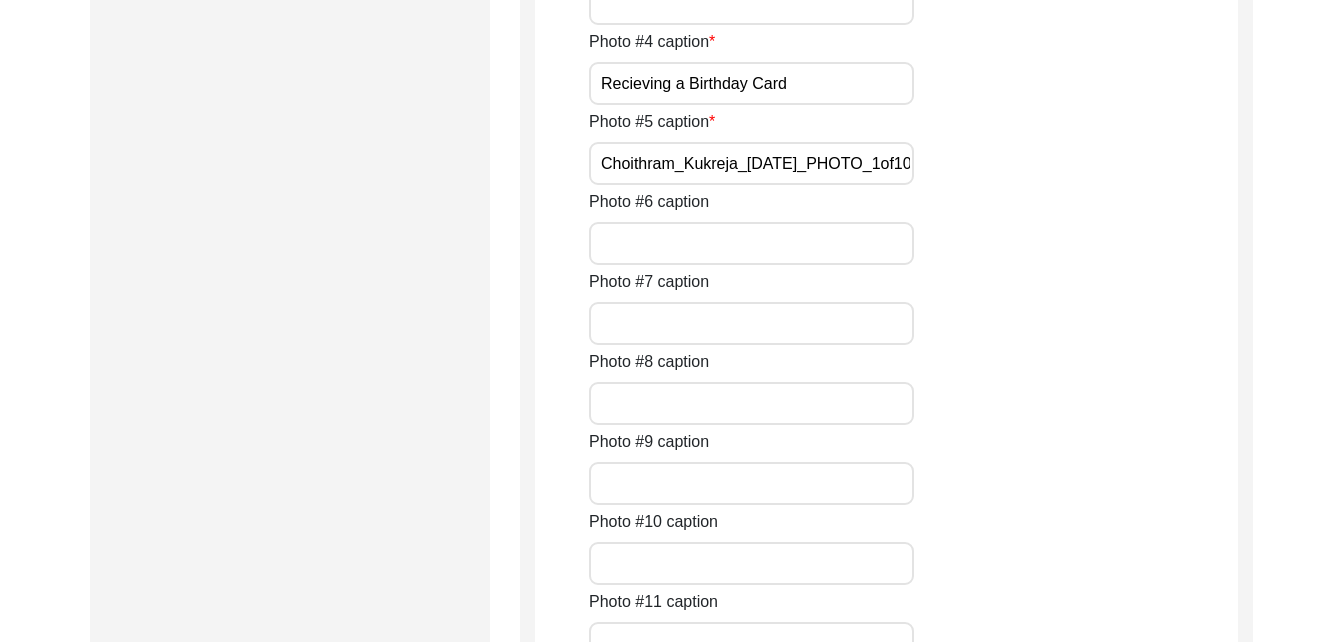 scroll, scrollTop: 1549, scrollLeft: 0, axis: vertical 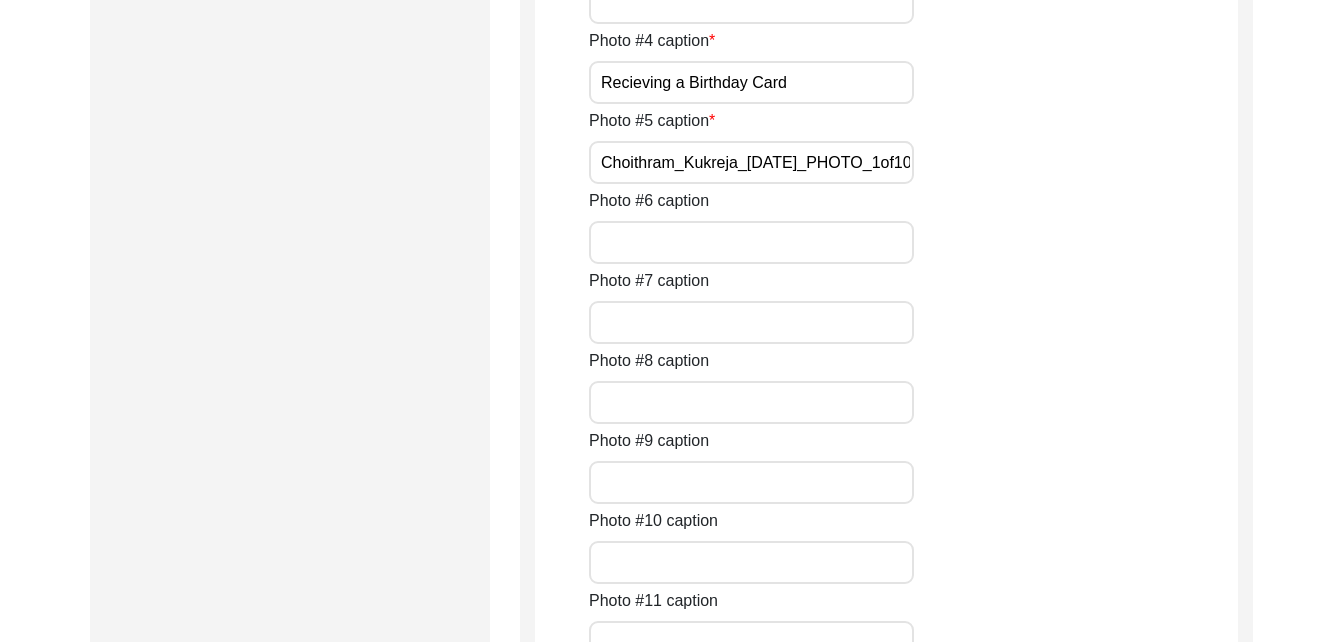 click on "Photo #3 caption" at bounding box center [751, 2] 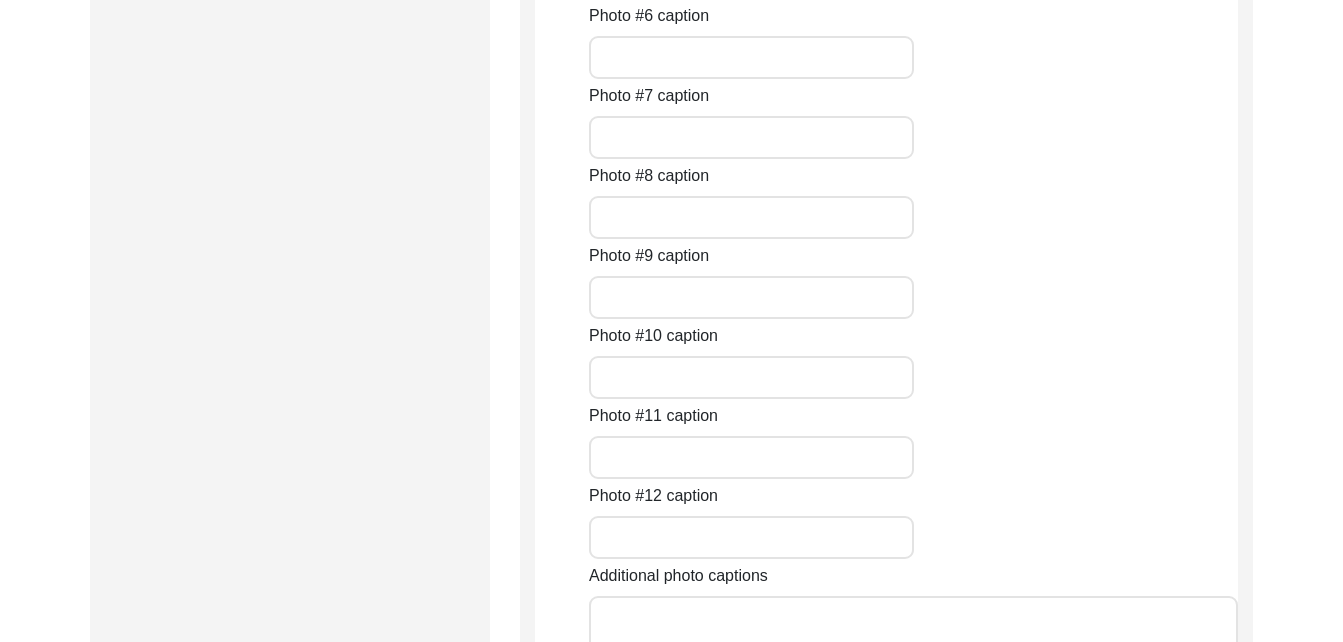 scroll, scrollTop: 1753, scrollLeft: 0, axis: vertical 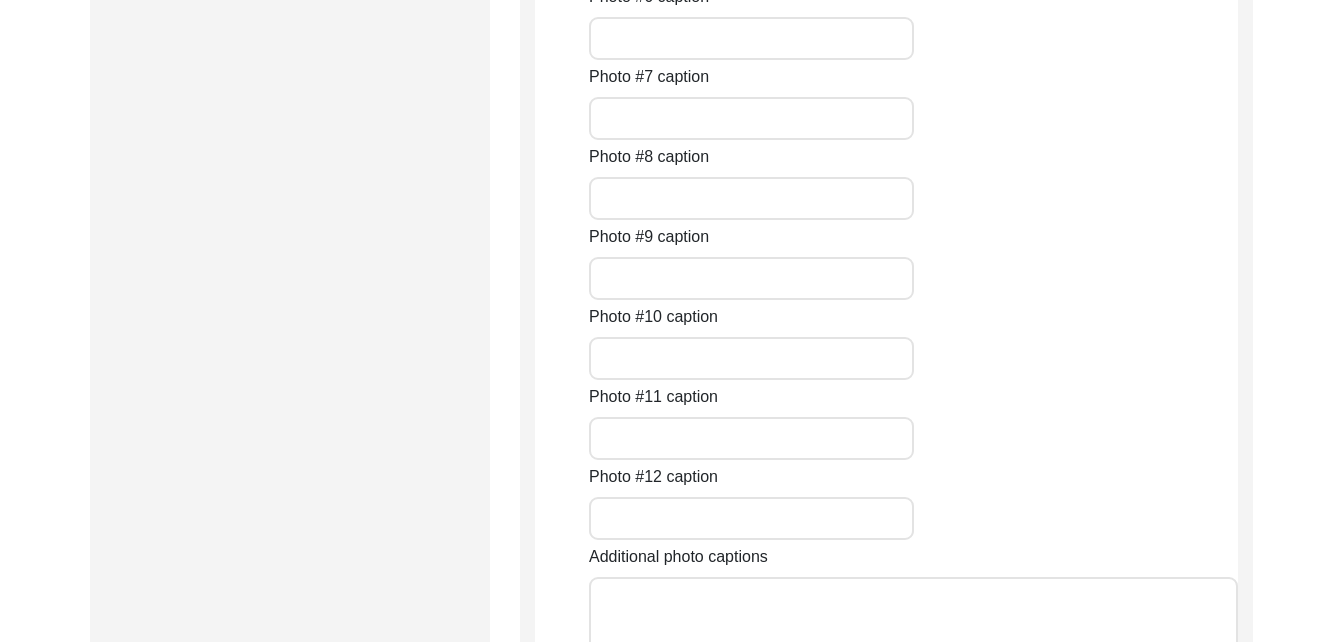 type on "Fashion goals" 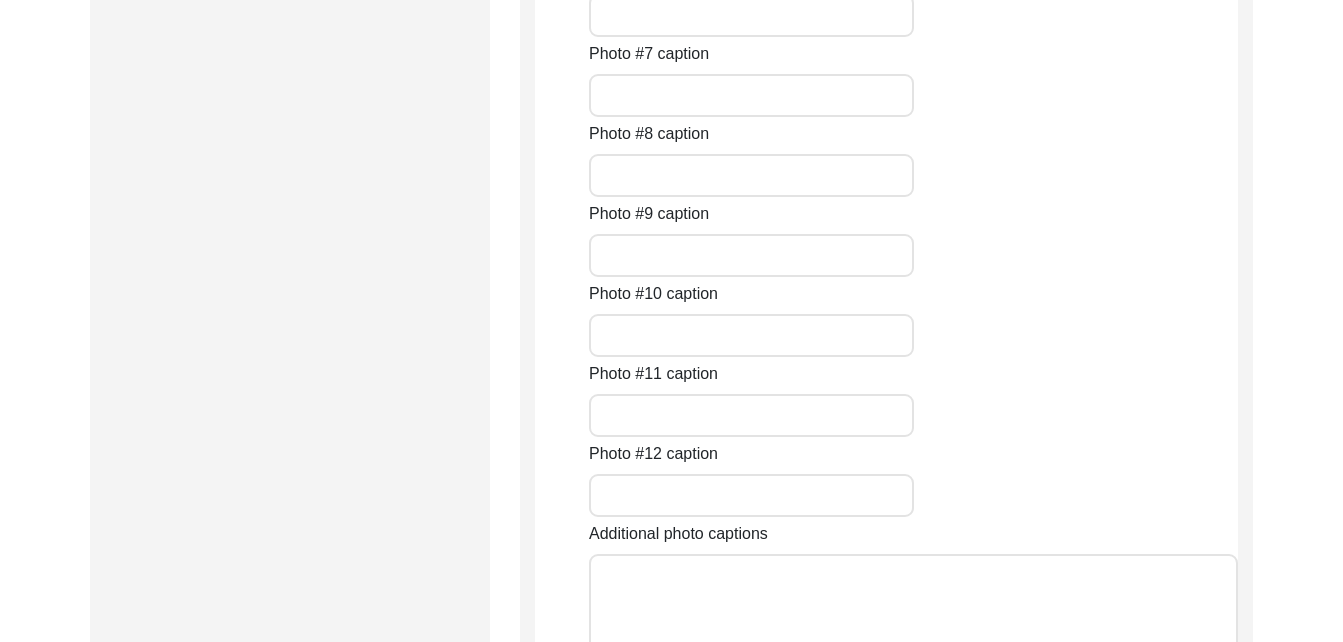 scroll, scrollTop: 1786, scrollLeft: 0, axis: vertical 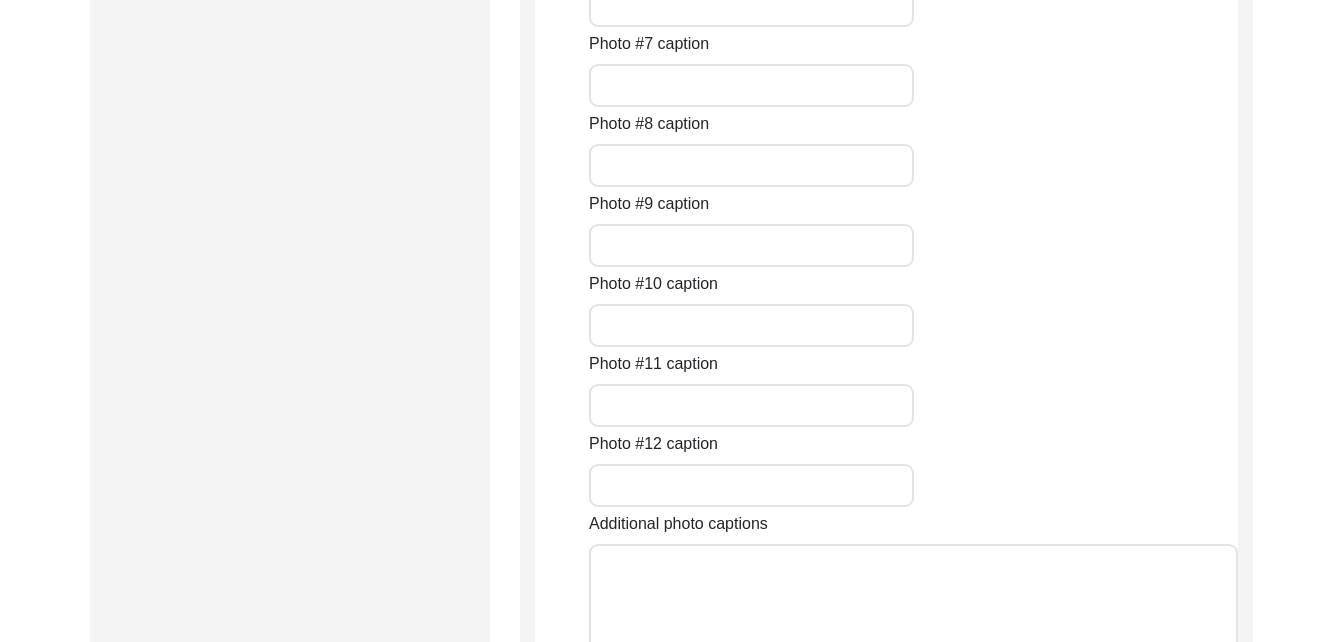 click on "Photo #6 caption" at bounding box center (751, 5) 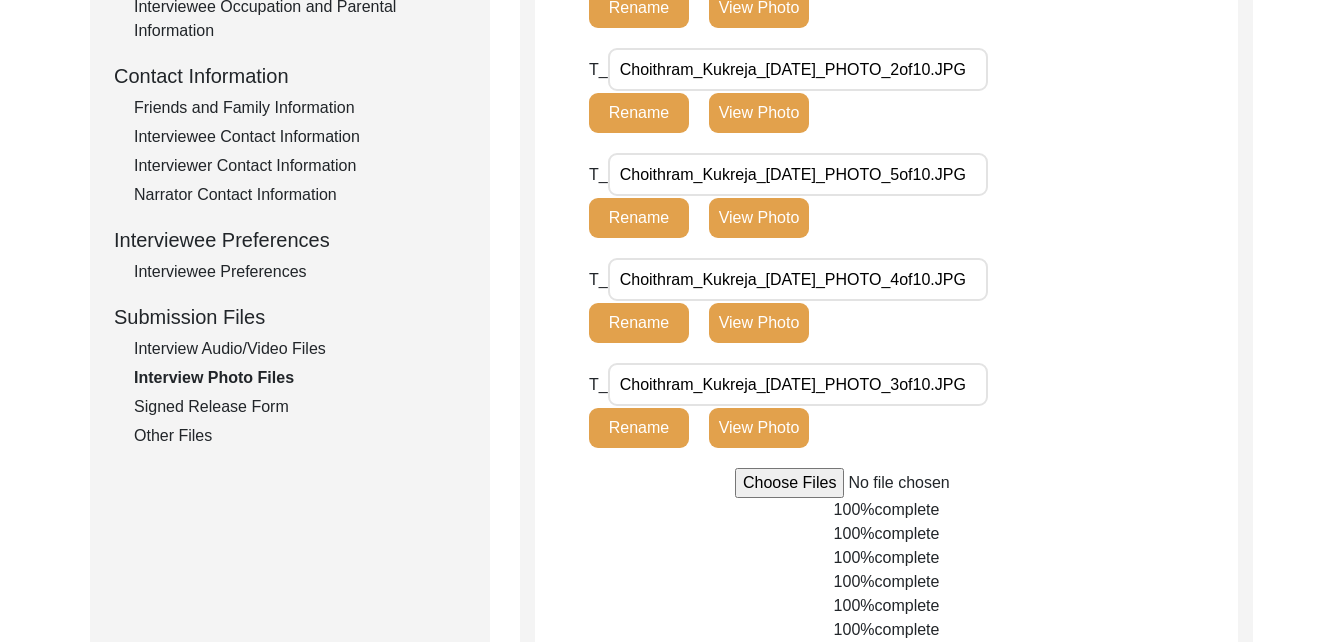 scroll, scrollTop: 697, scrollLeft: 0, axis: vertical 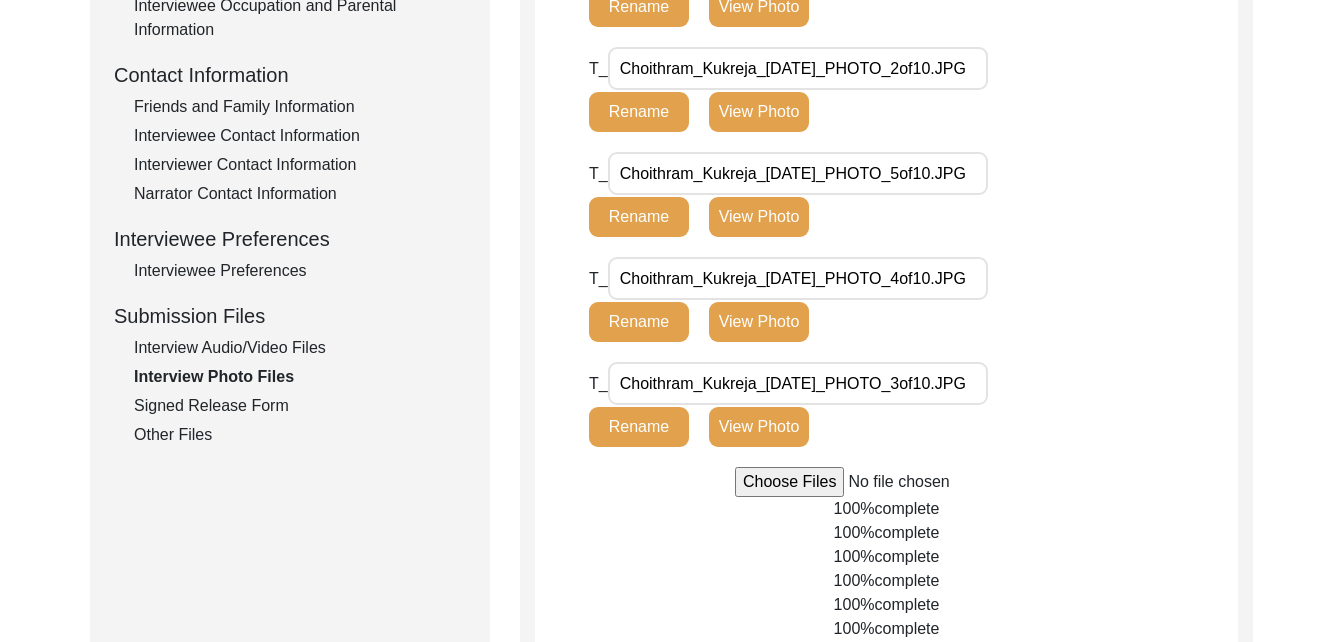 click on "Signed Release Form" 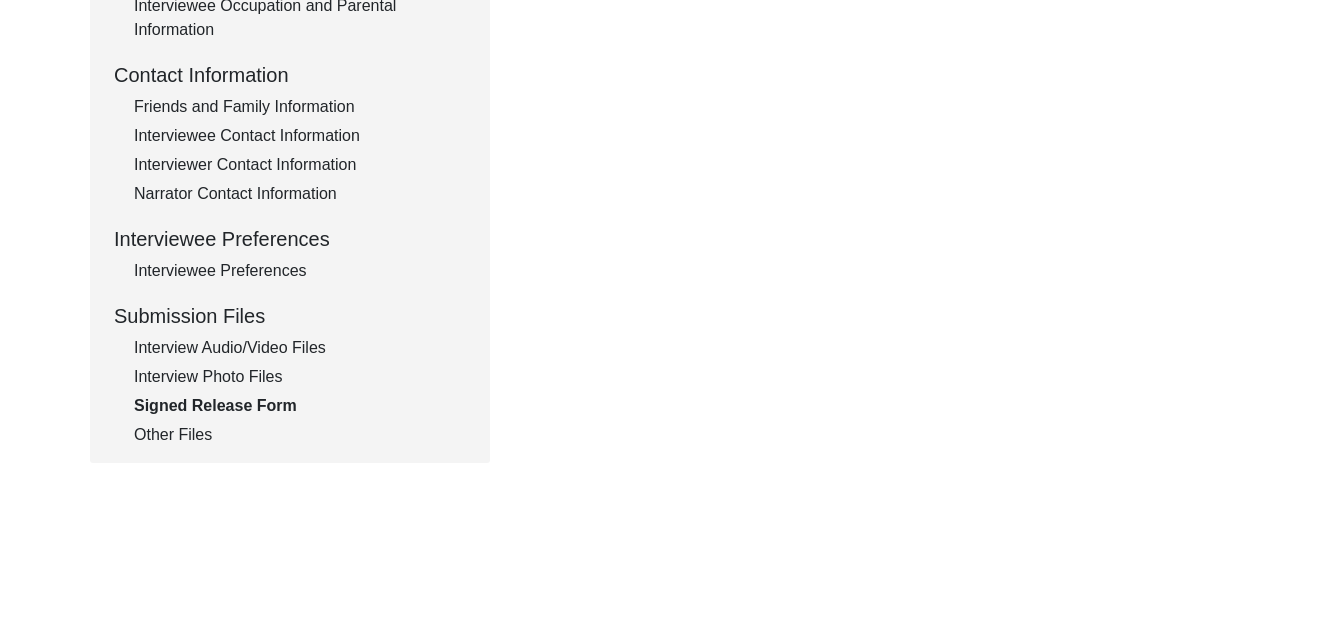 click on "Interview Photo Files" 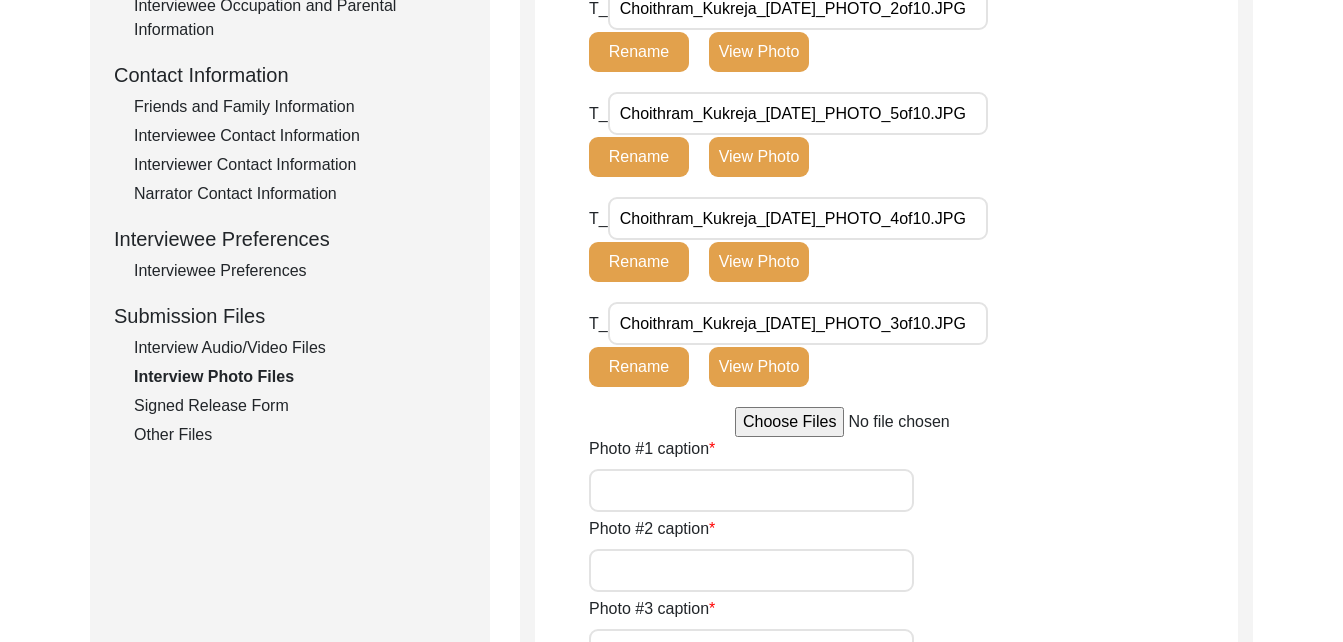 scroll, scrollTop: 766, scrollLeft: 0, axis: vertical 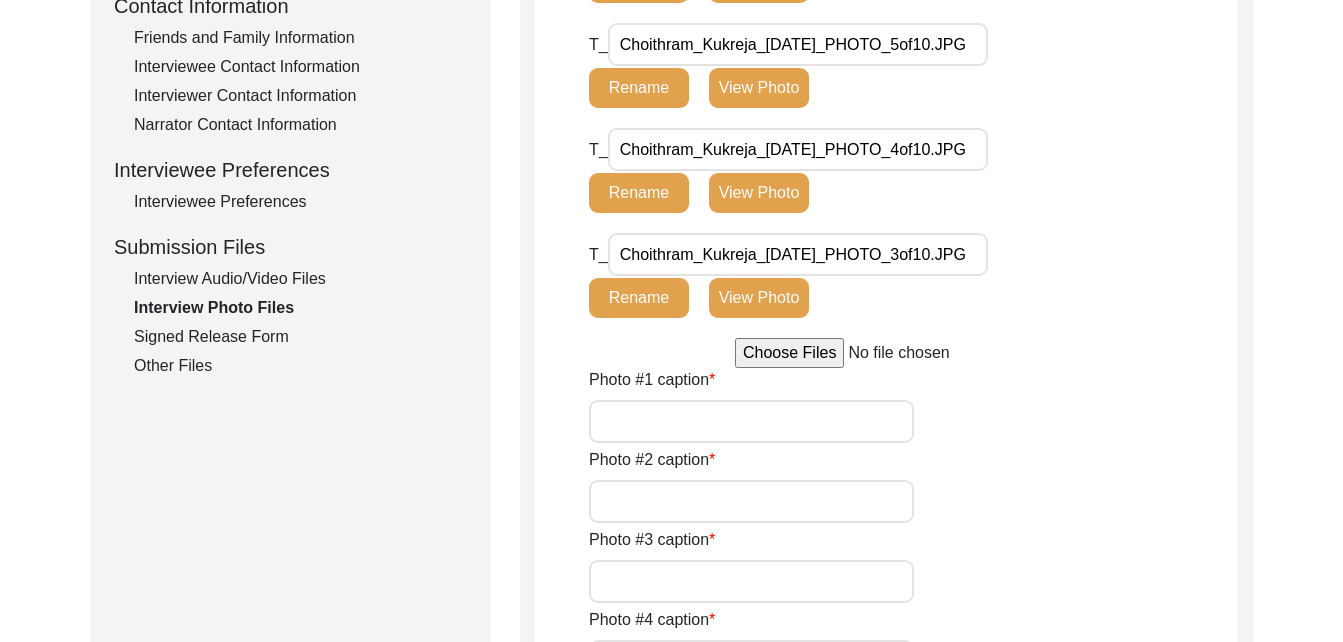 click on "Signed Release Form" 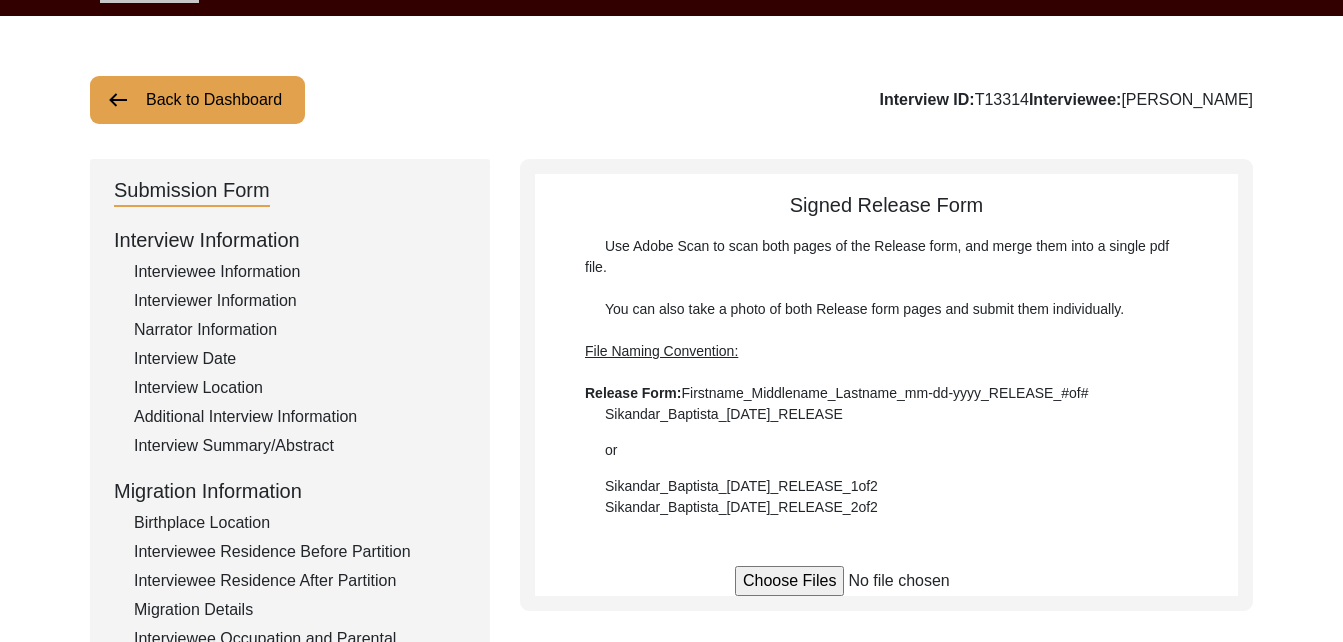 scroll, scrollTop: 61, scrollLeft: 0, axis: vertical 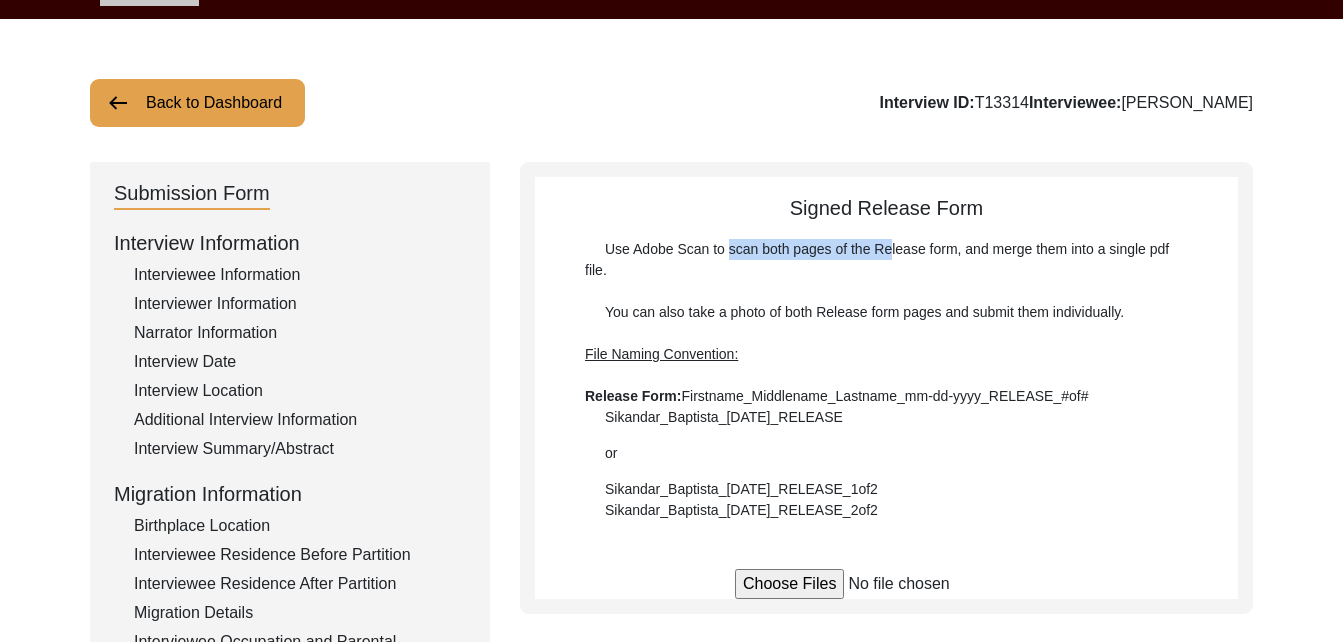 drag, startPoint x: 732, startPoint y: 236, endPoint x: 894, endPoint y: 246, distance: 162.30835 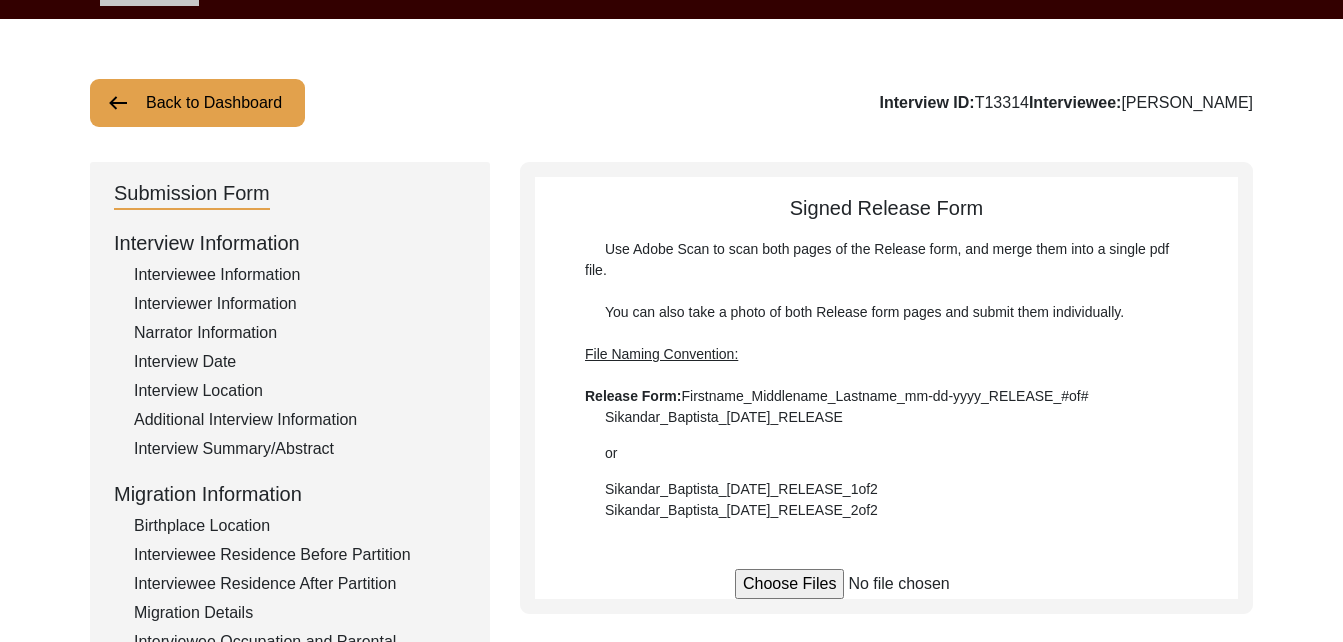 drag, startPoint x: 894, startPoint y: 246, endPoint x: 853, endPoint y: 356, distance: 117.3925 